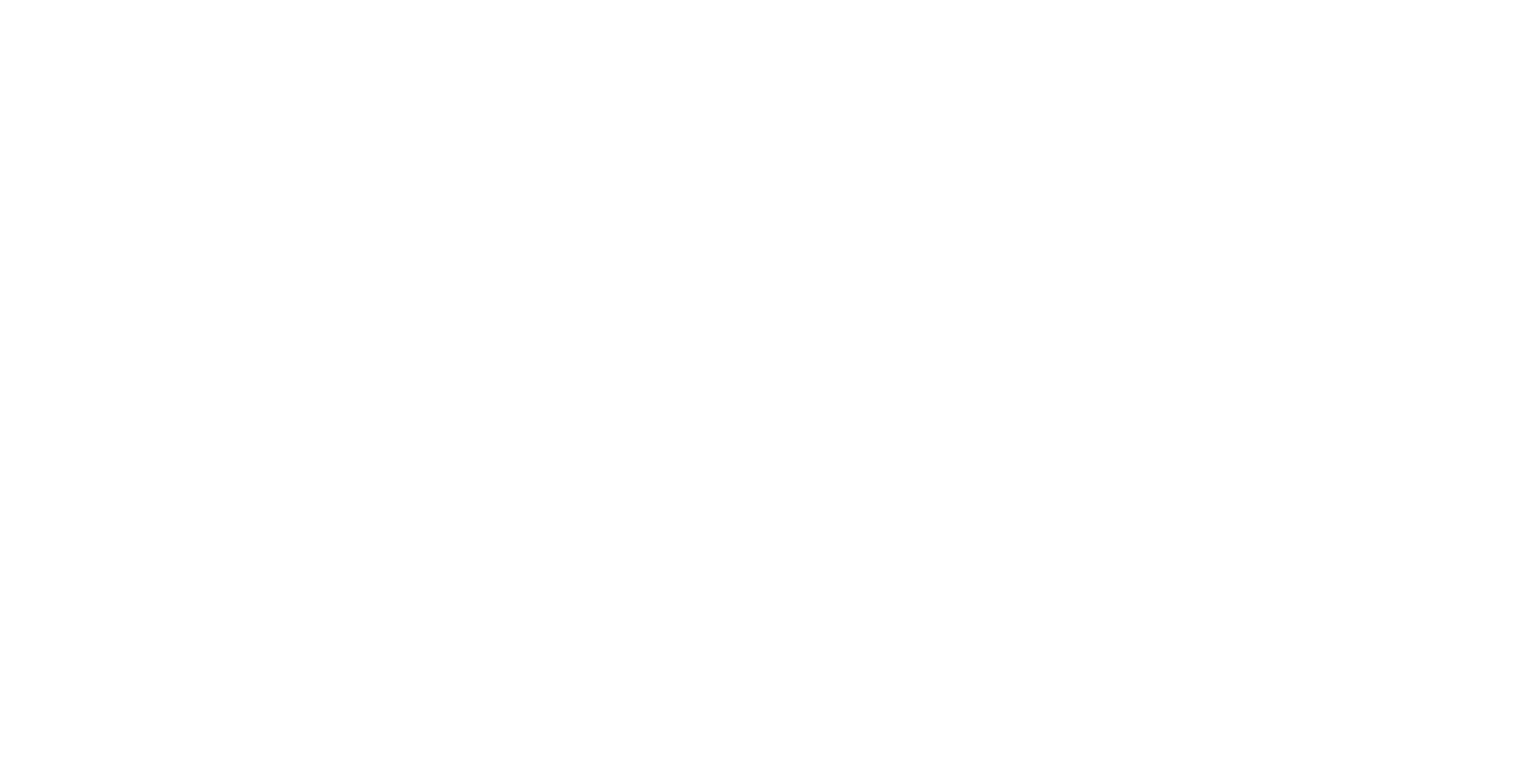 scroll, scrollTop: 0, scrollLeft: 0, axis: both 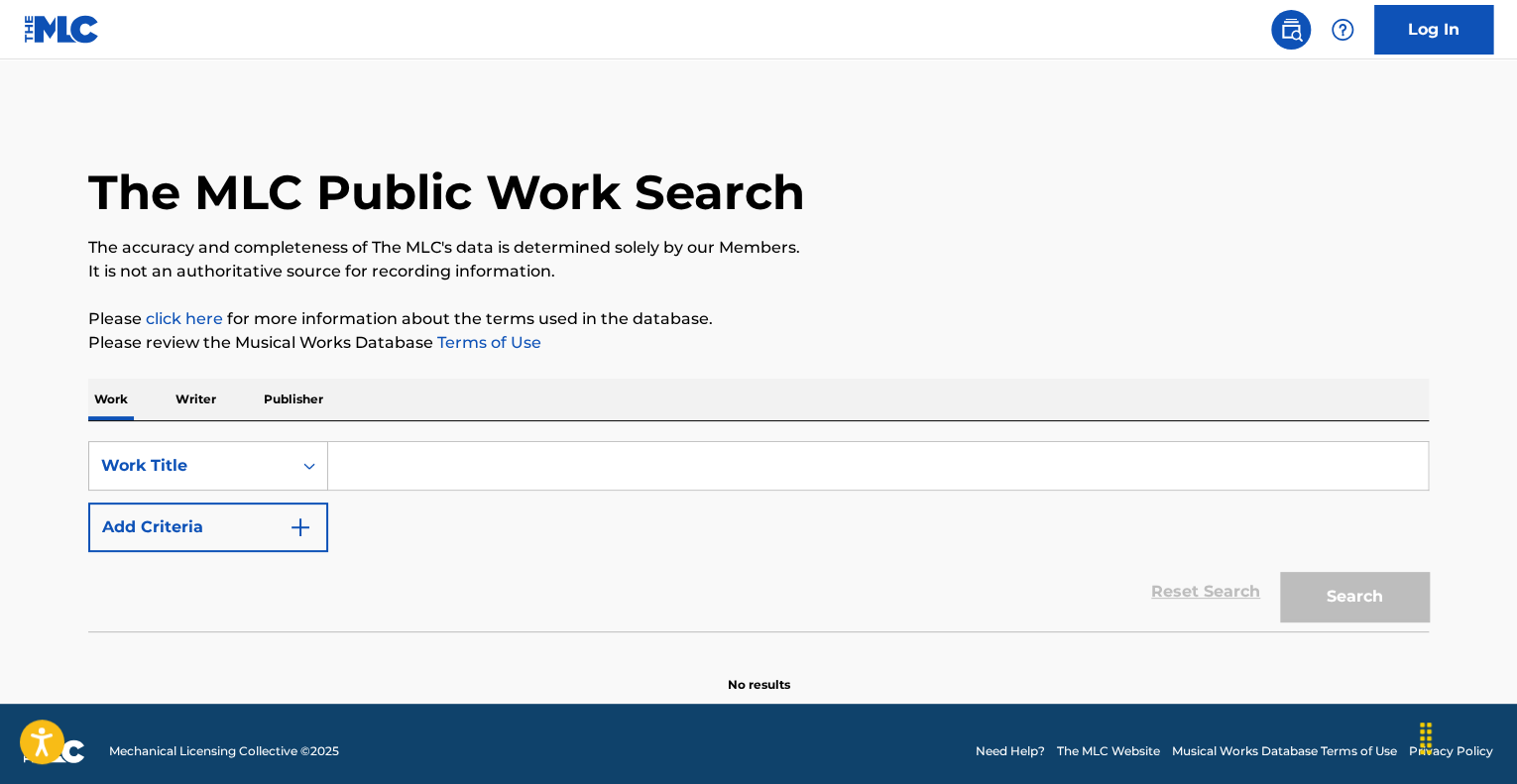click at bounding box center [877, 466] 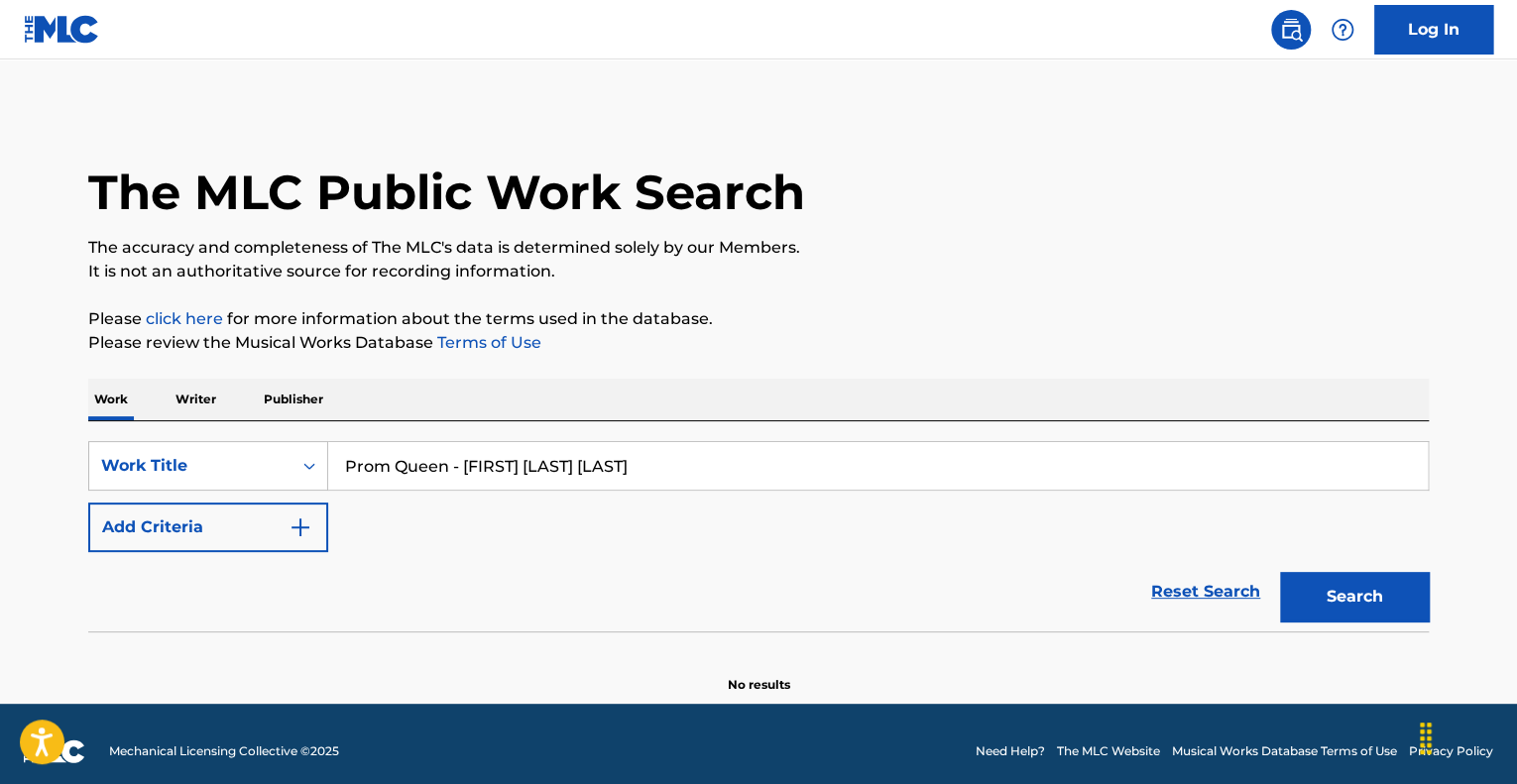 drag, startPoint x: 447, startPoint y: 459, endPoint x: 654, endPoint y: 429, distance: 209.16262 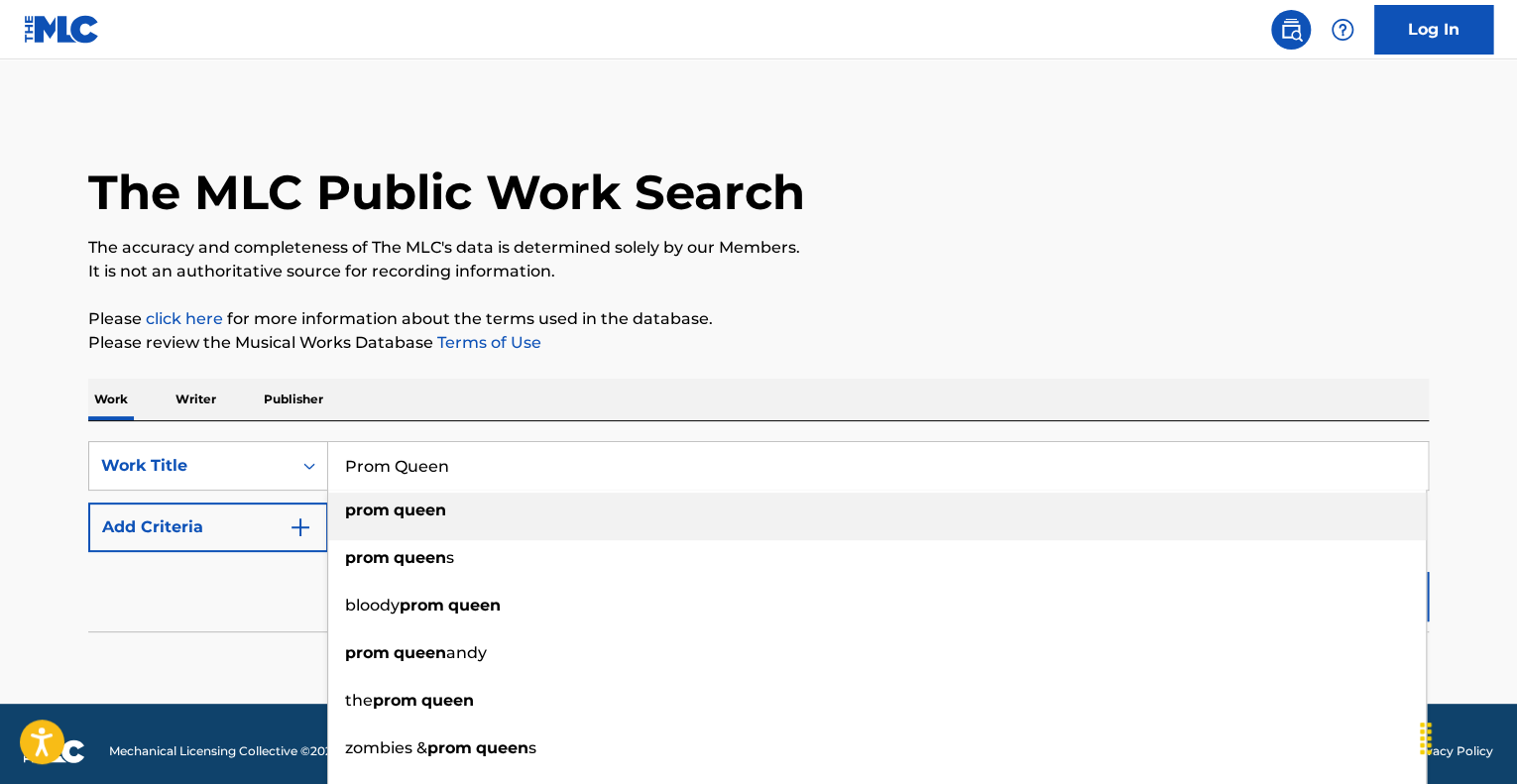 type on "Prom Queen" 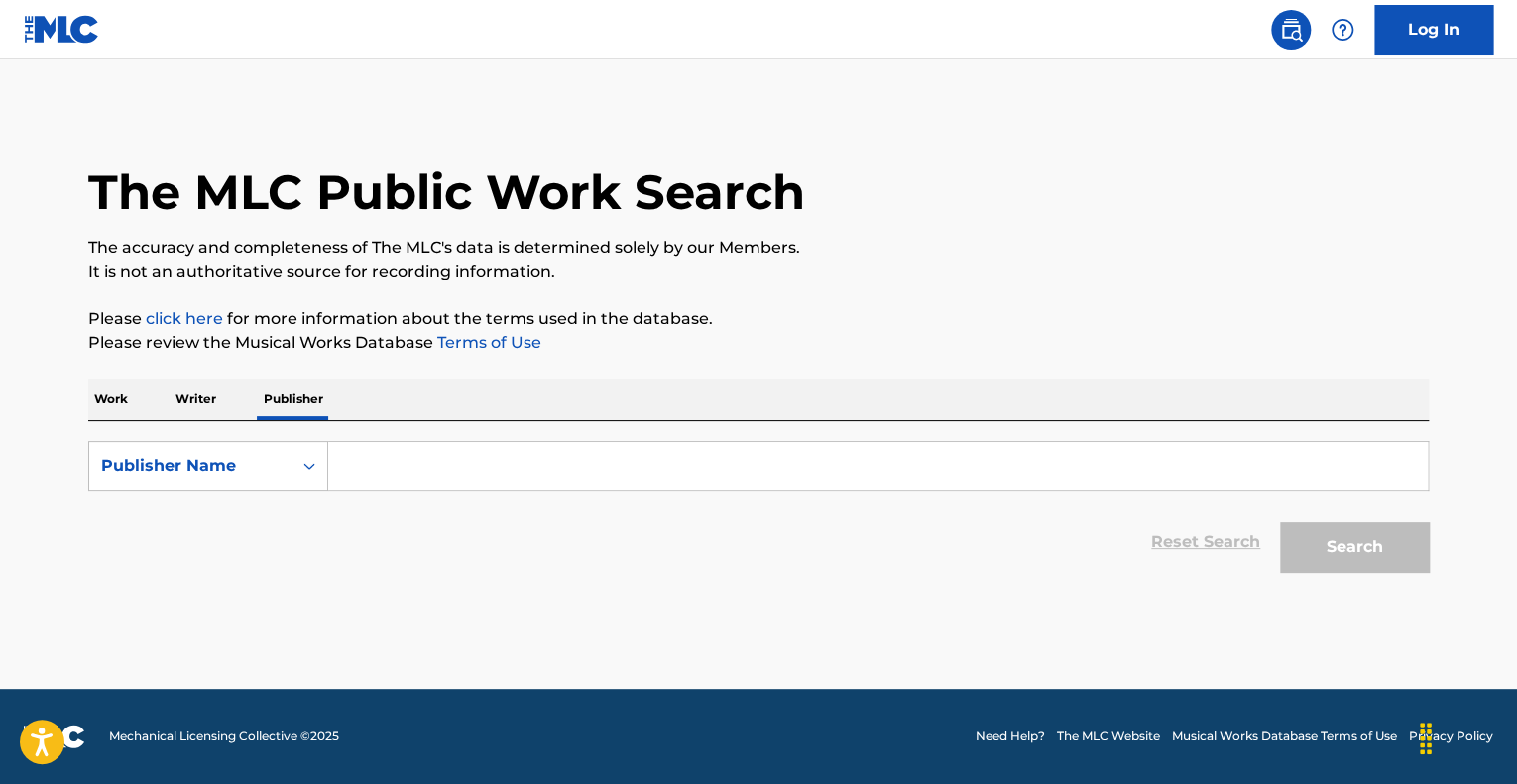 click on "SearchWithCriteriabfa97f21-dae5-442c-9744-31af209208d6 Publisher Name Reset Search Search" at bounding box center (758, 511) 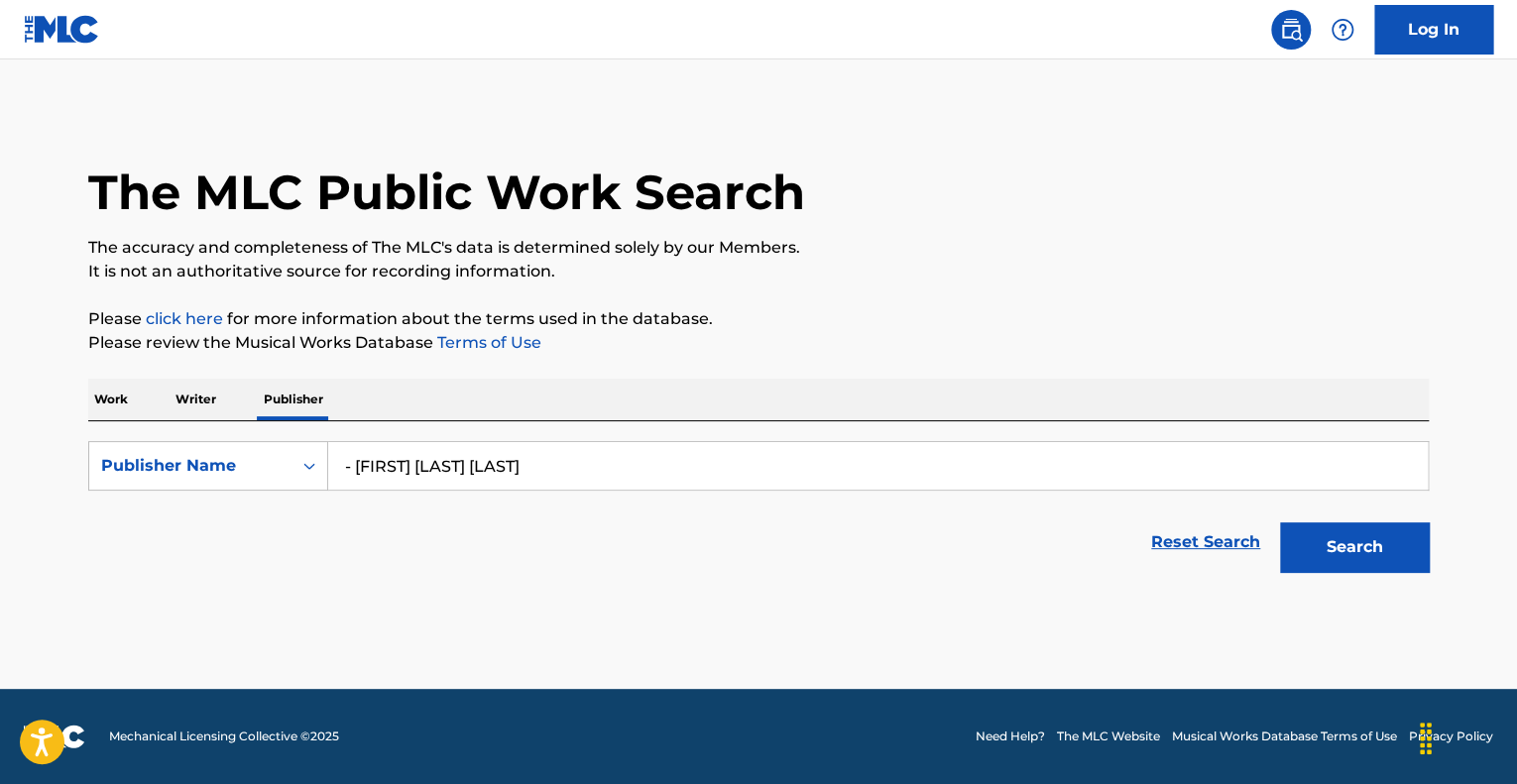 click on "- [FIRST] [LAST] [LAST]" at bounding box center [877, 466] 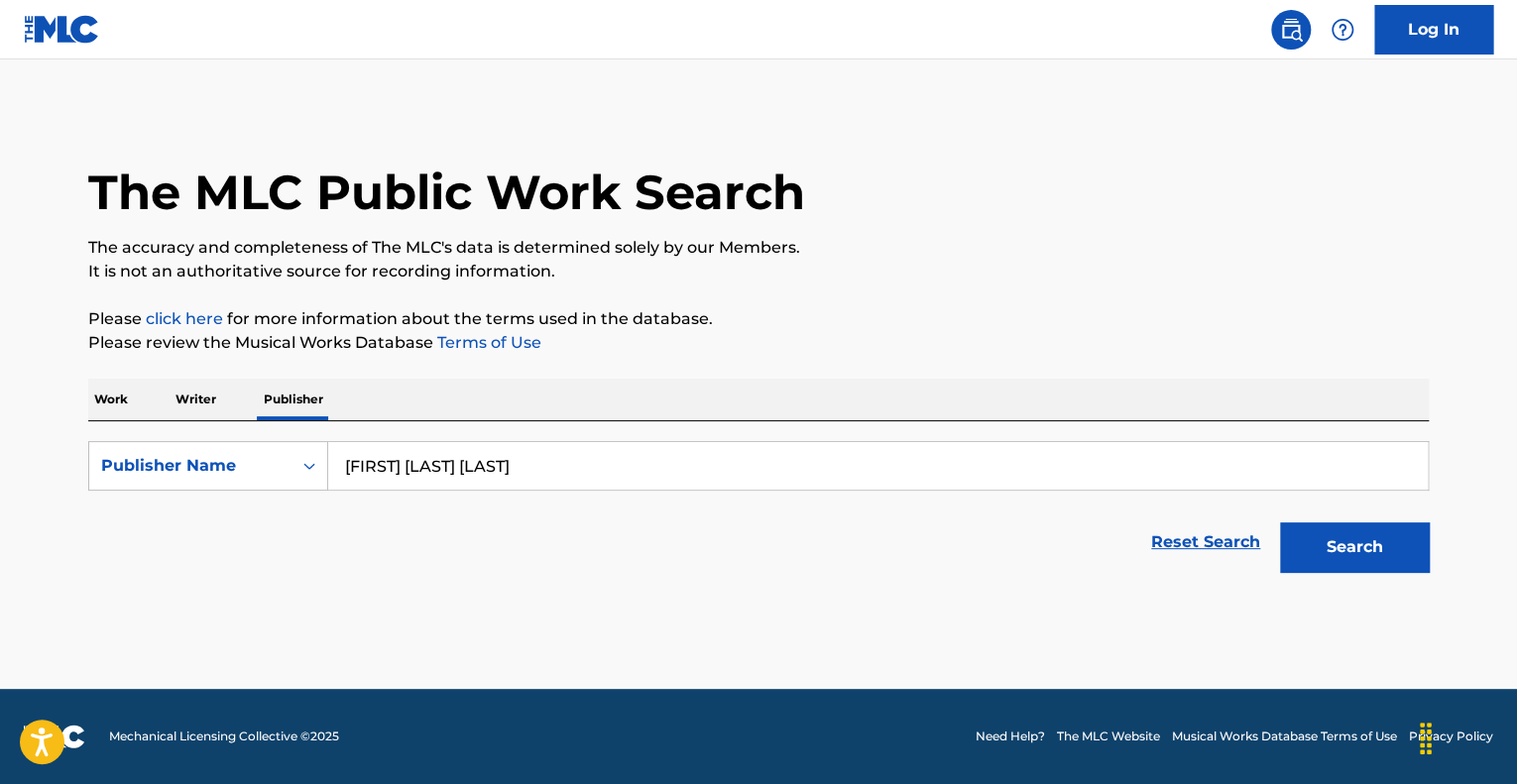 type on "[FIRST] [LAST] [LAST]" 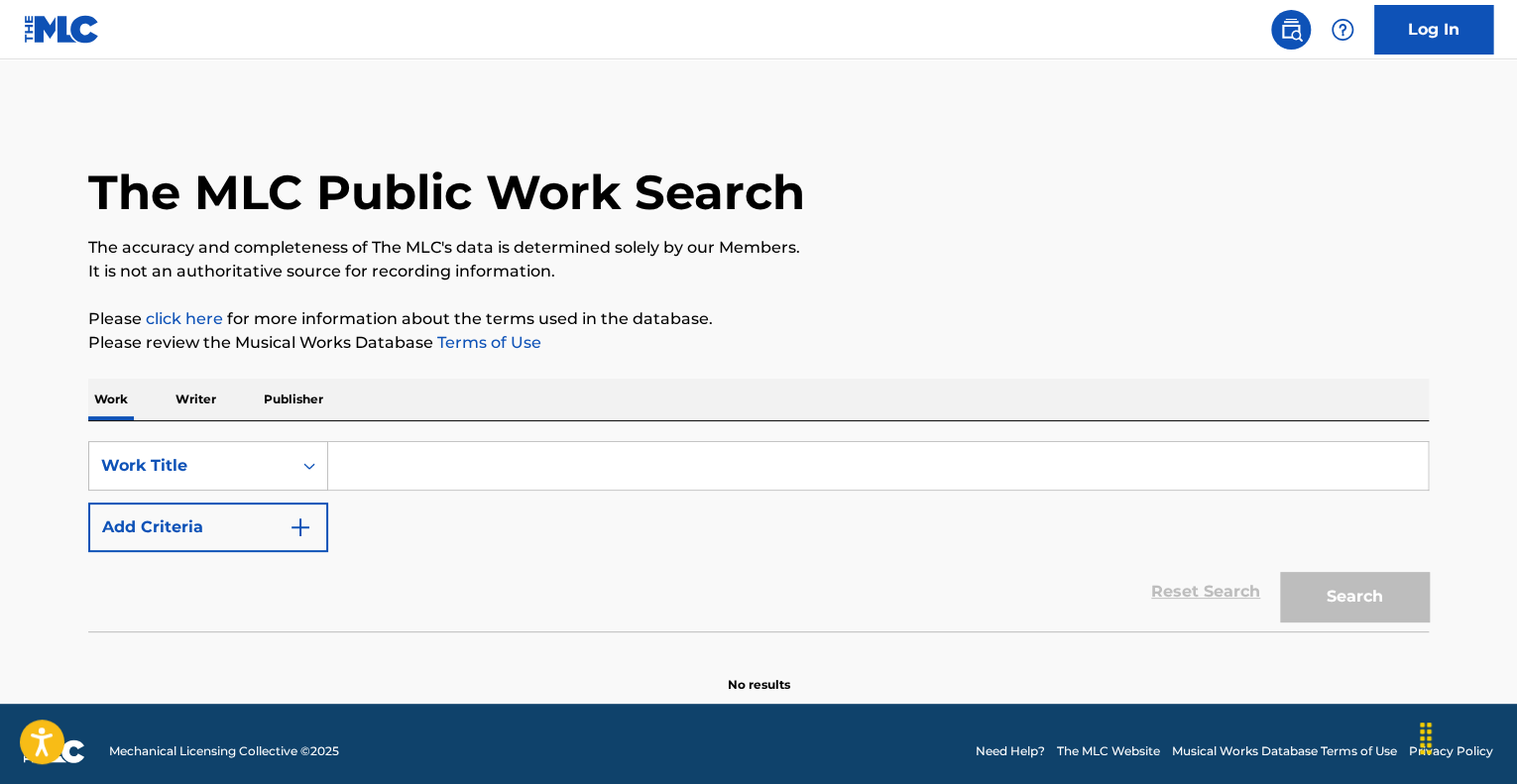click at bounding box center [877, 466] 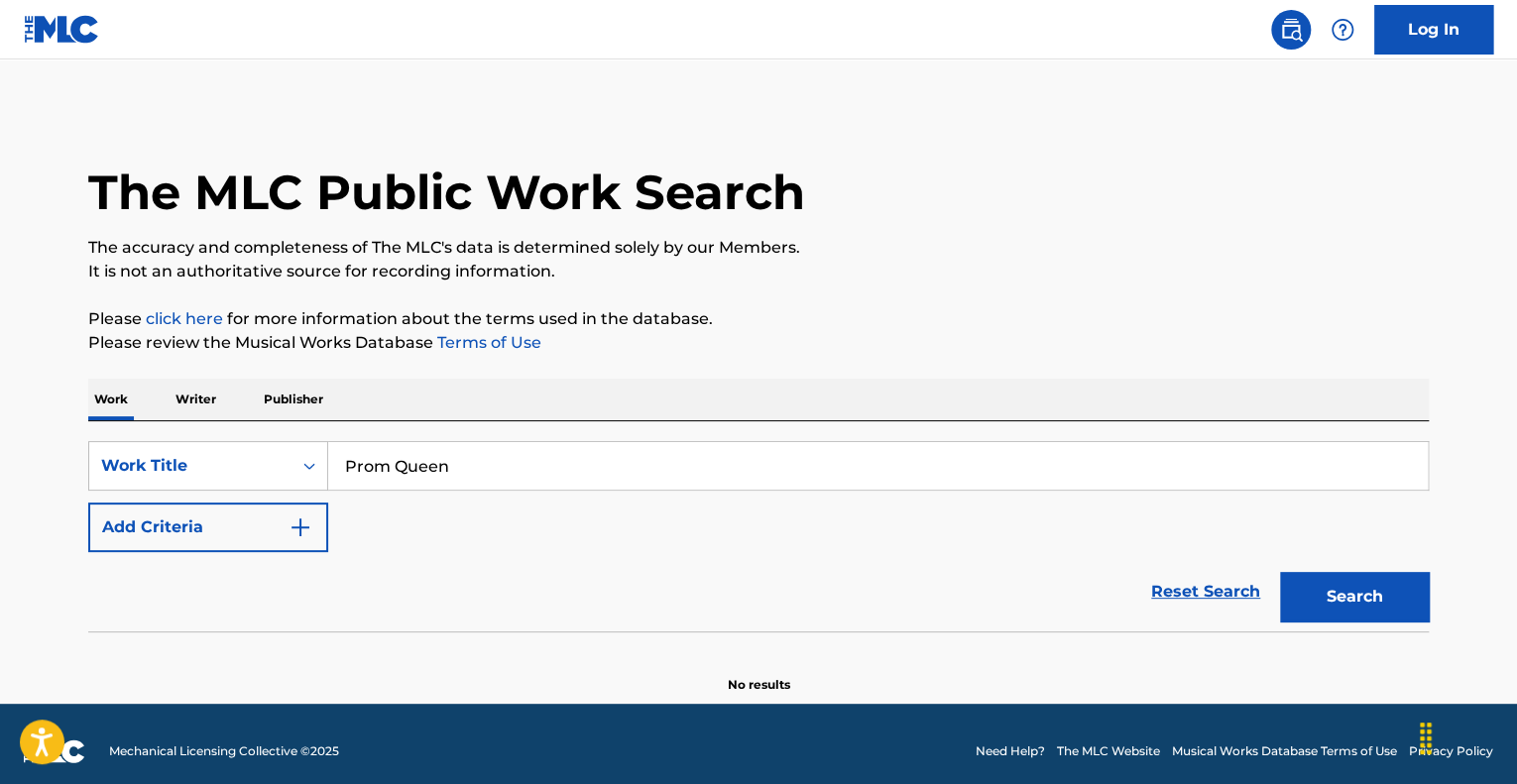 type on "Prom Queen" 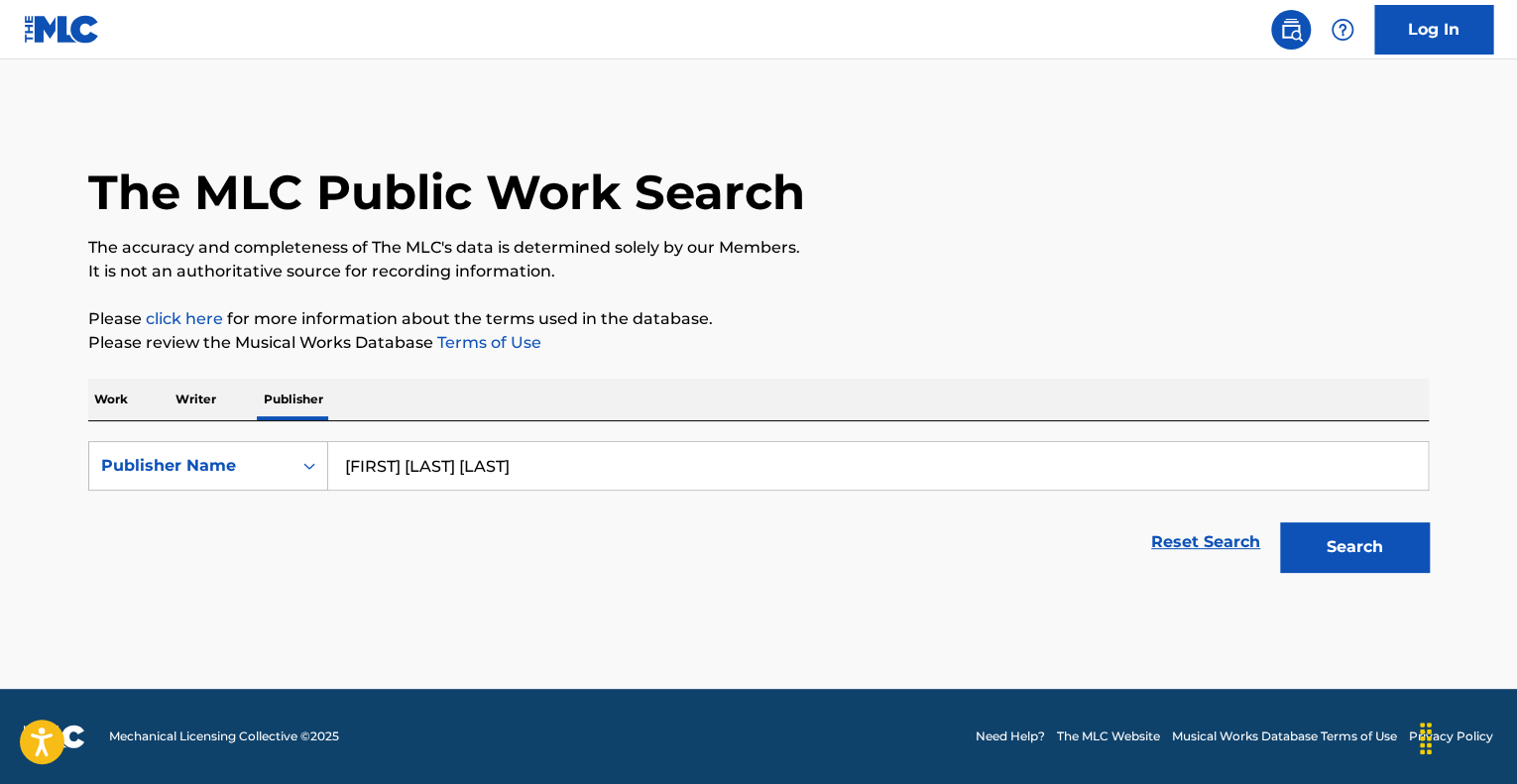 click on "Work" at bounding box center (111, 399) 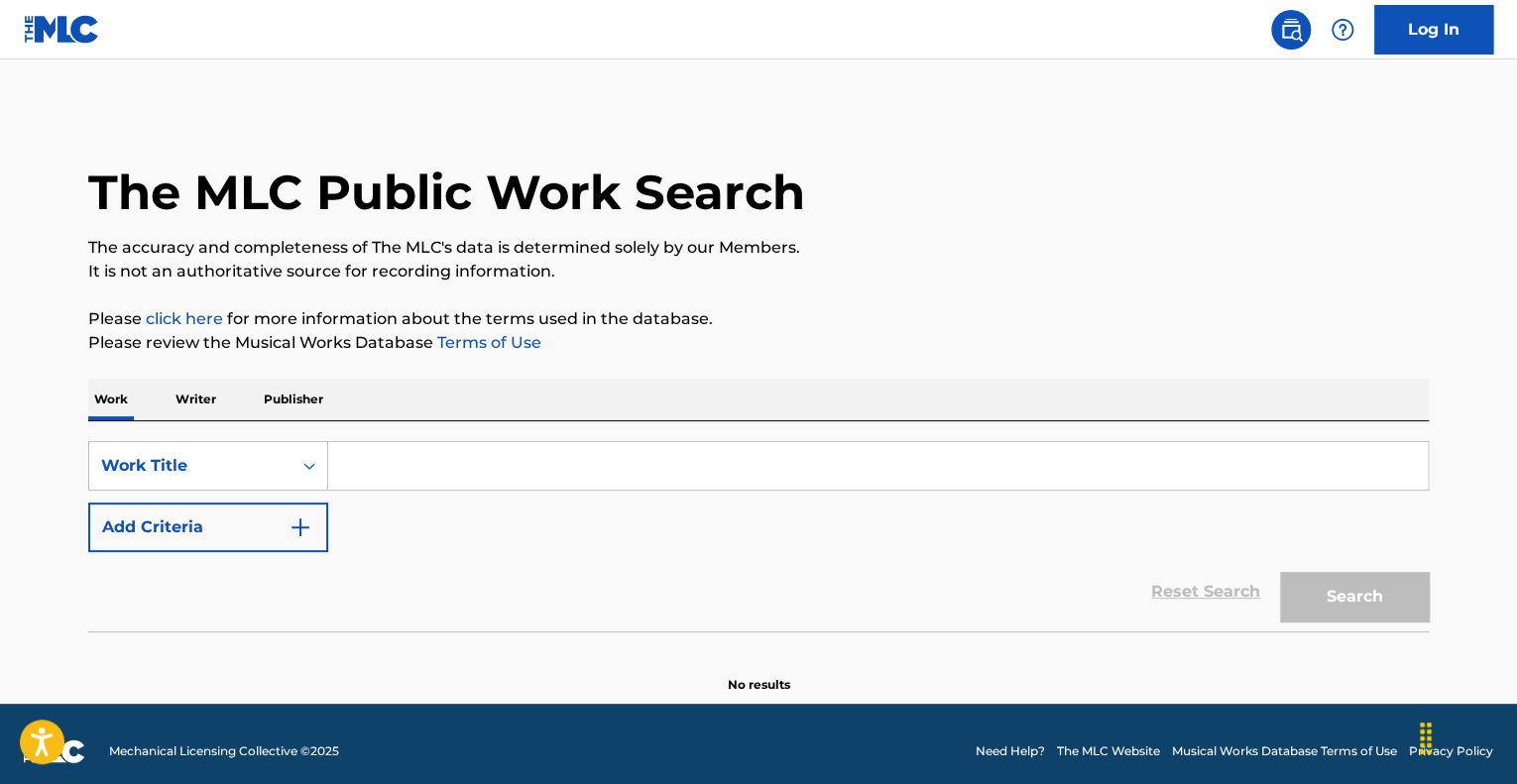 click at bounding box center (877, 466) 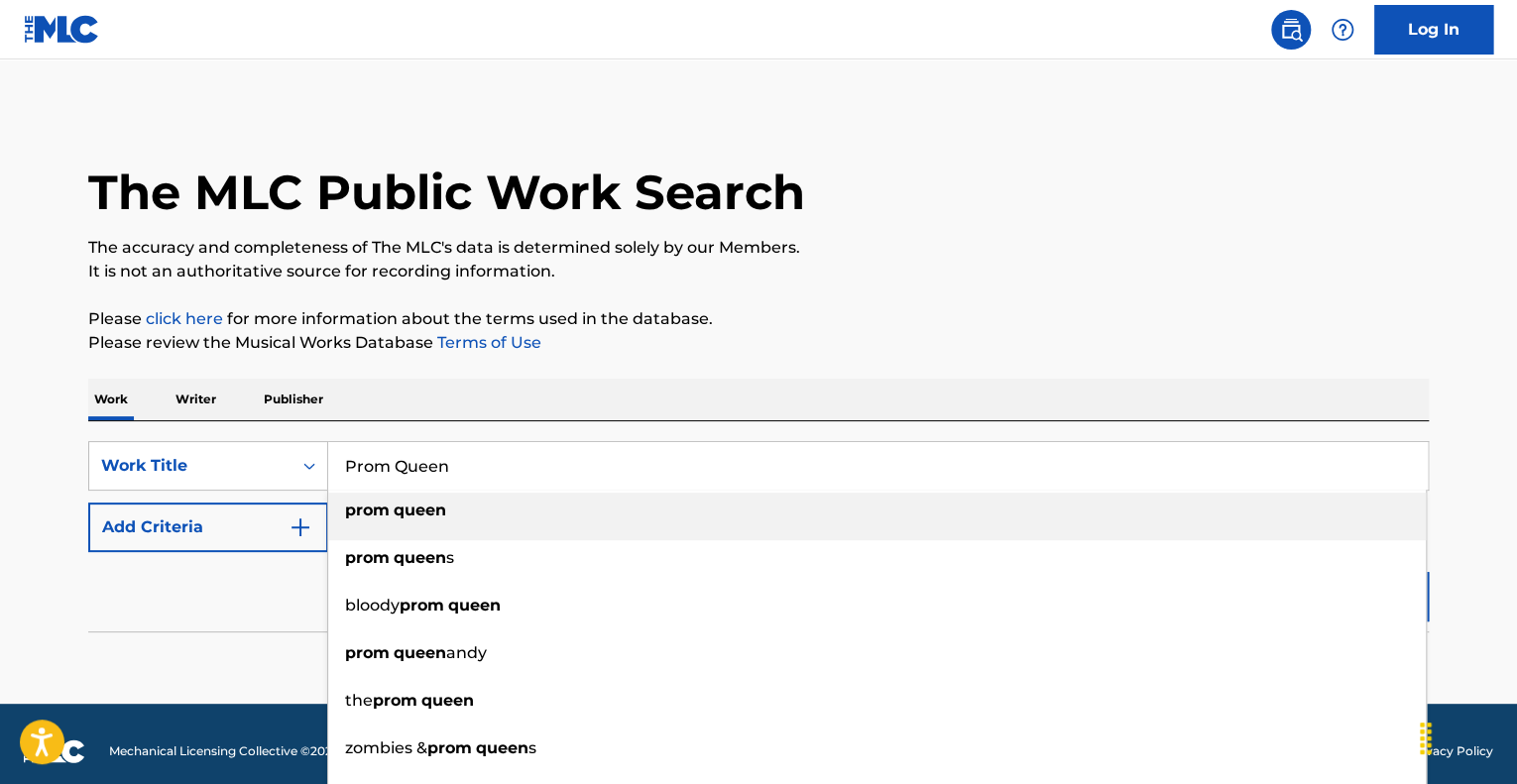 click on "prom   queen" at bounding box center (876, 510) 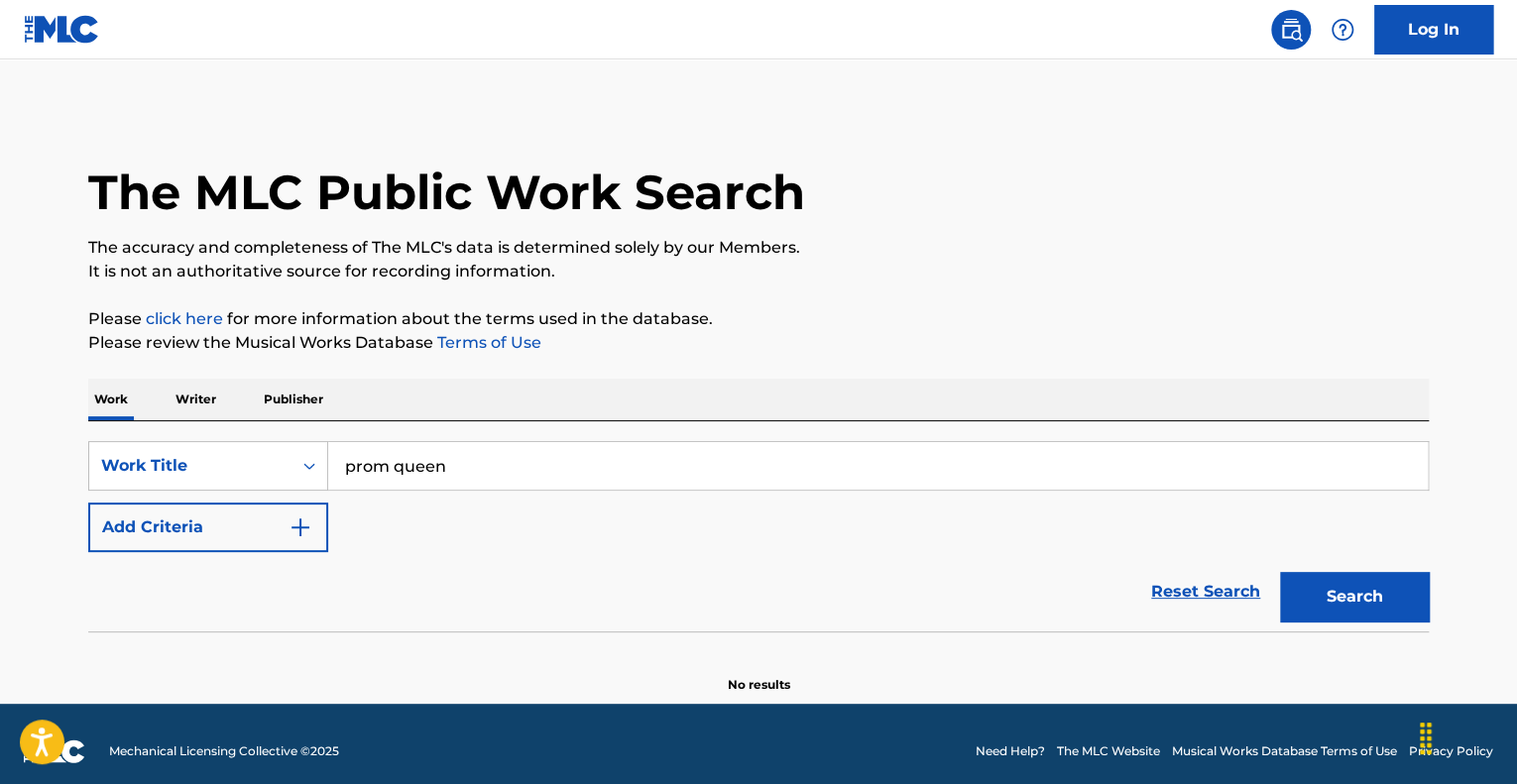 click on "Search" at bounding box center [1354, 597] 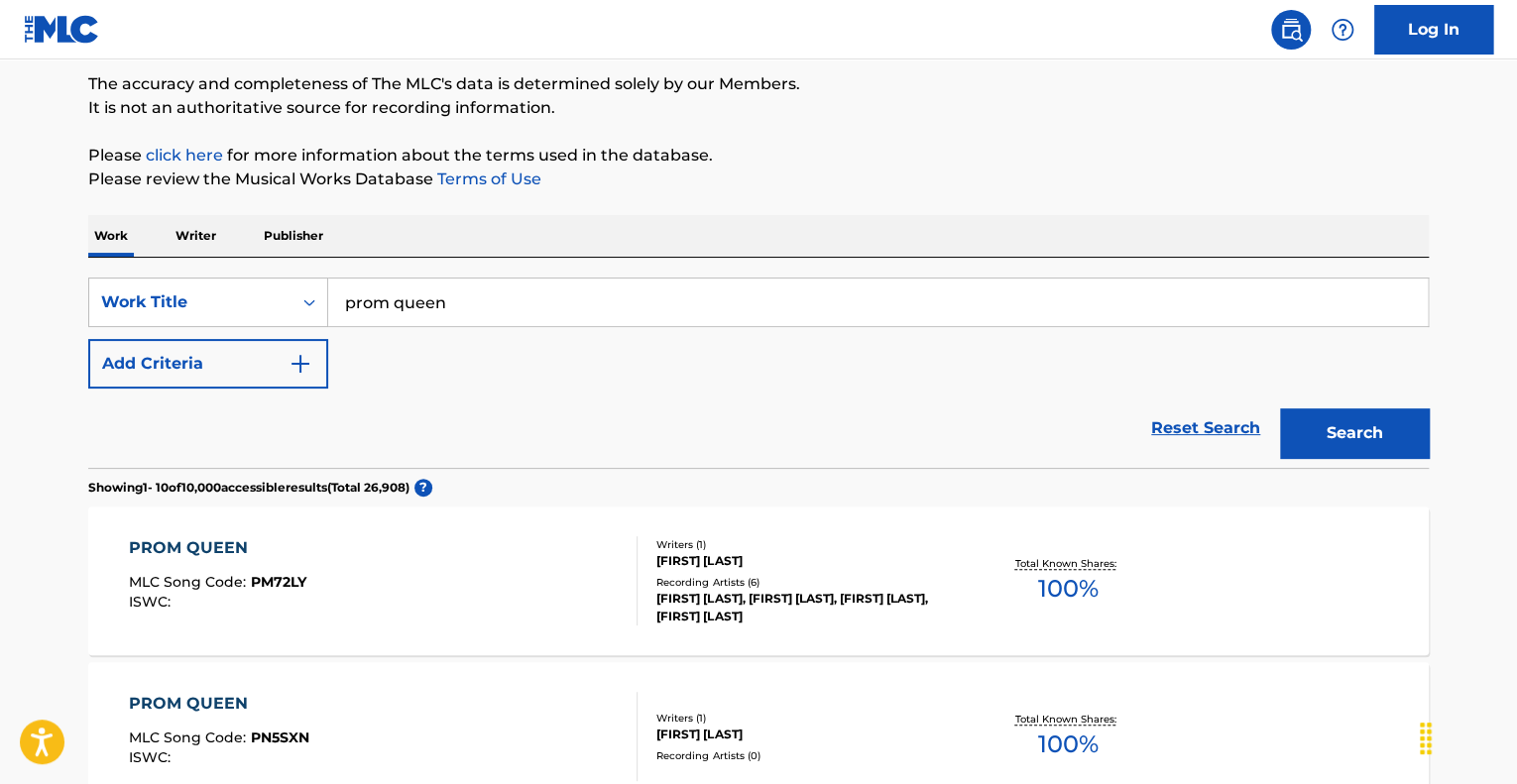 scroll, scrollTop: 198, scrollLeft: 0, axis: vertical 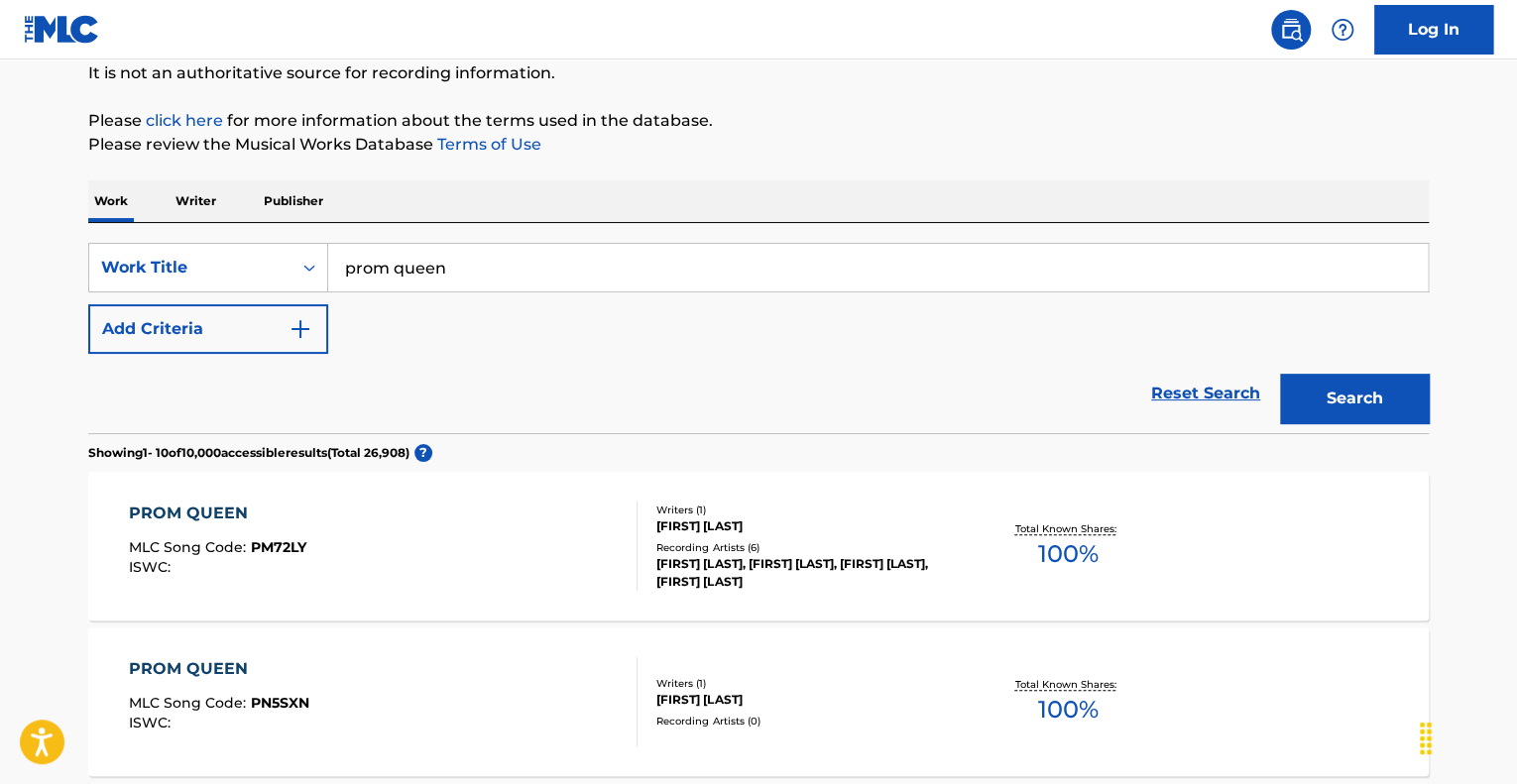 click on "Publisher" at bounding box center (293, 201) 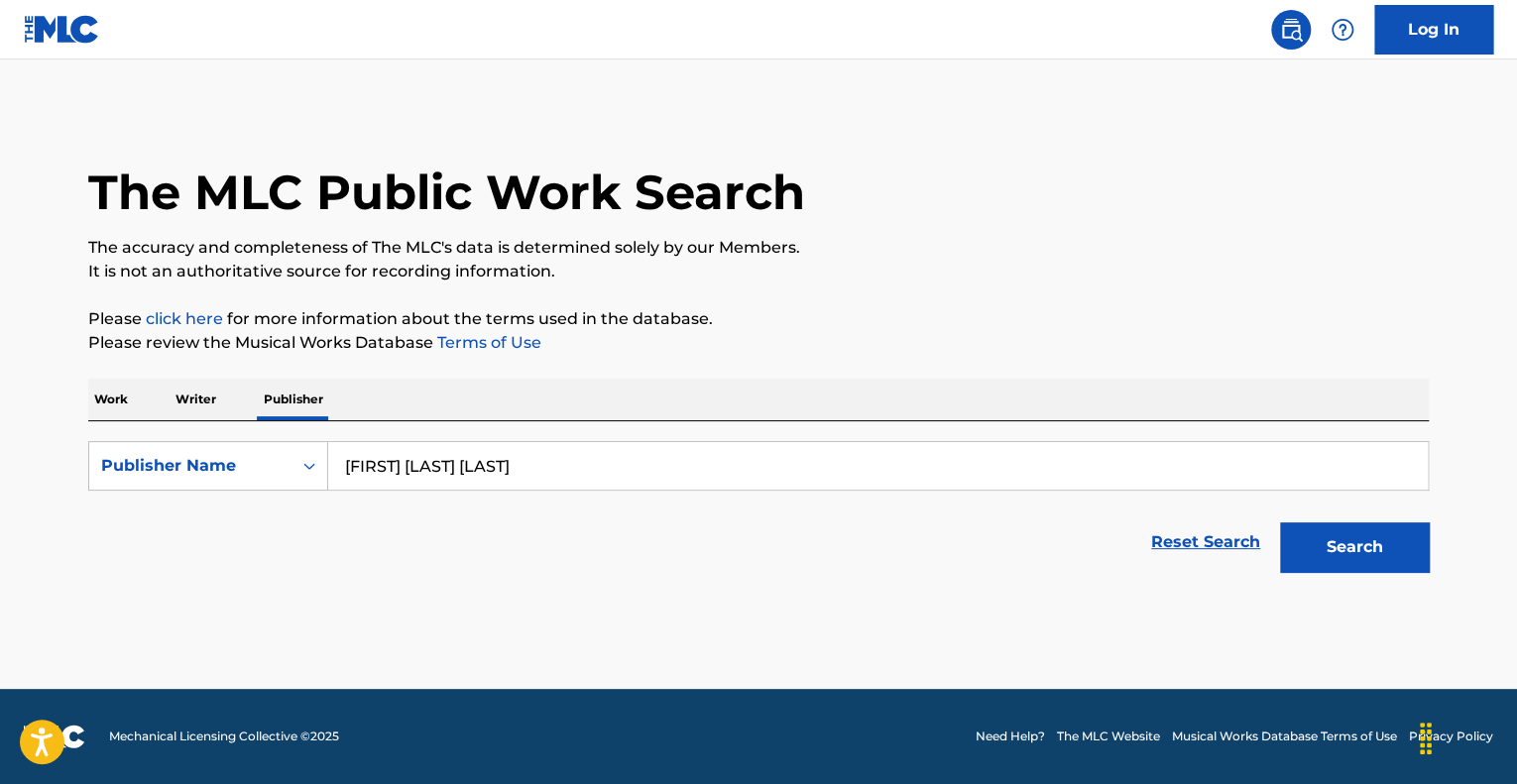 click on "Search" at bounding box center (1354, 547) 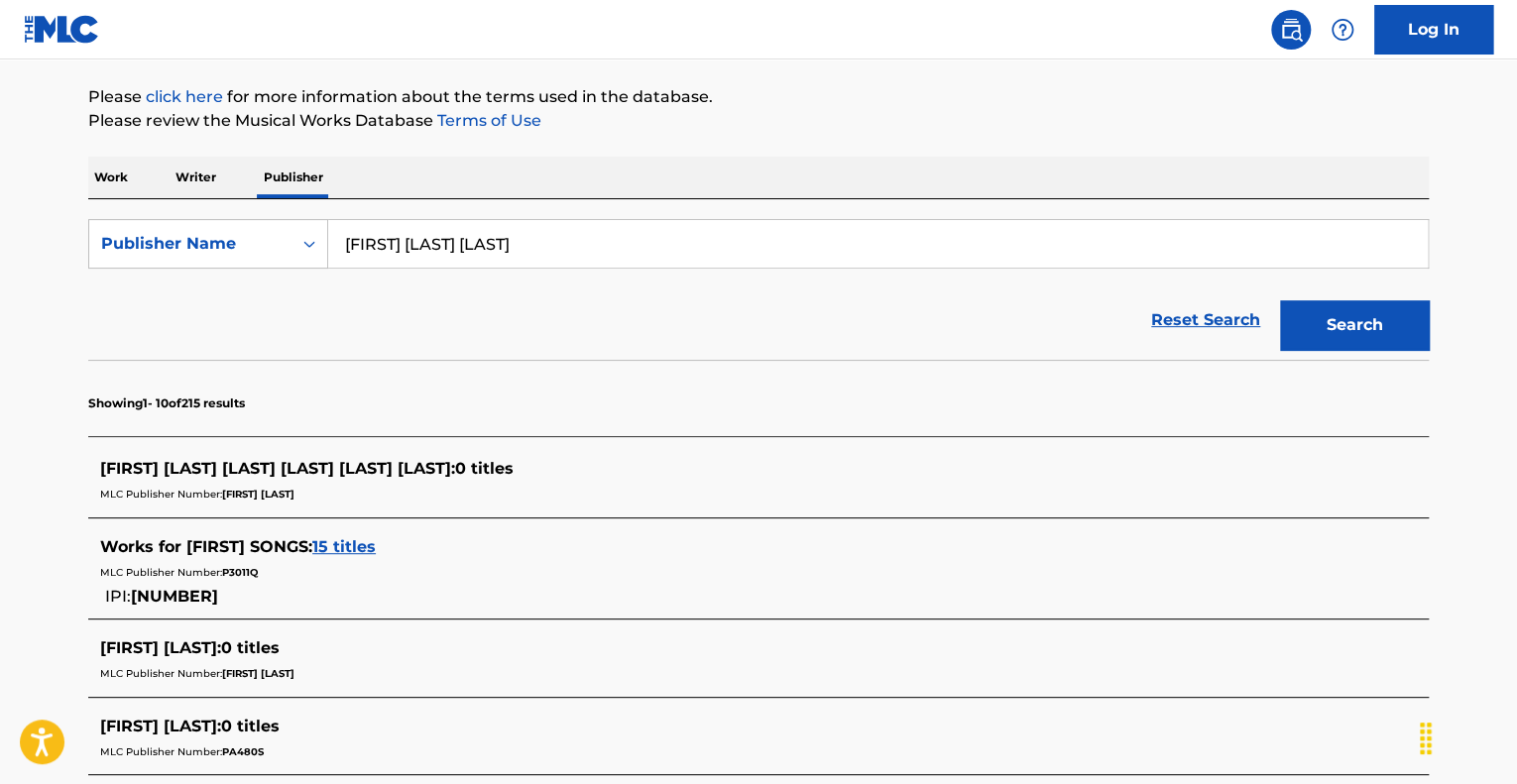scroll, scrollTop: 227, scrollLeft: 0, axis: vertical 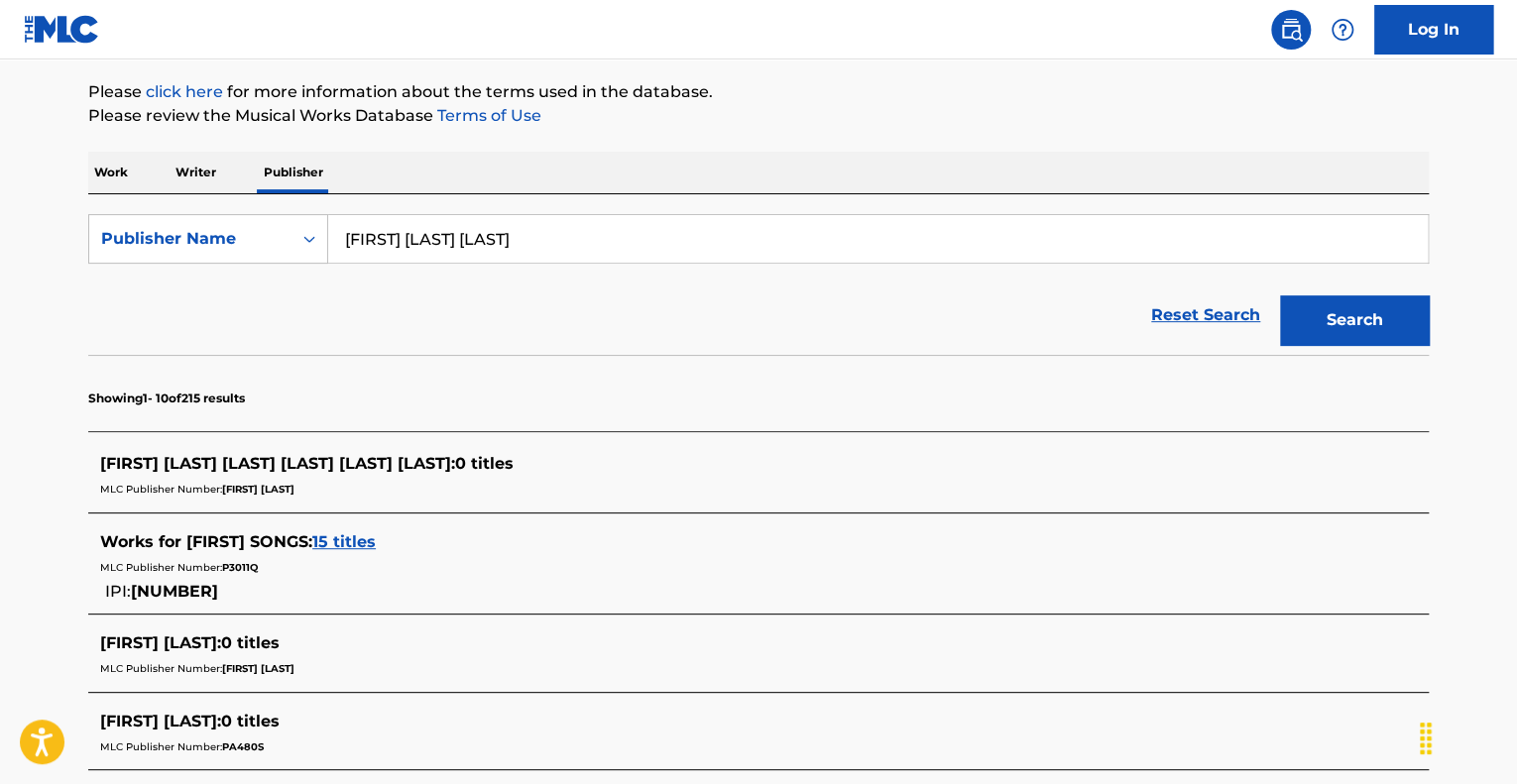 click on "15 titles" at bounding box center [344, 541] 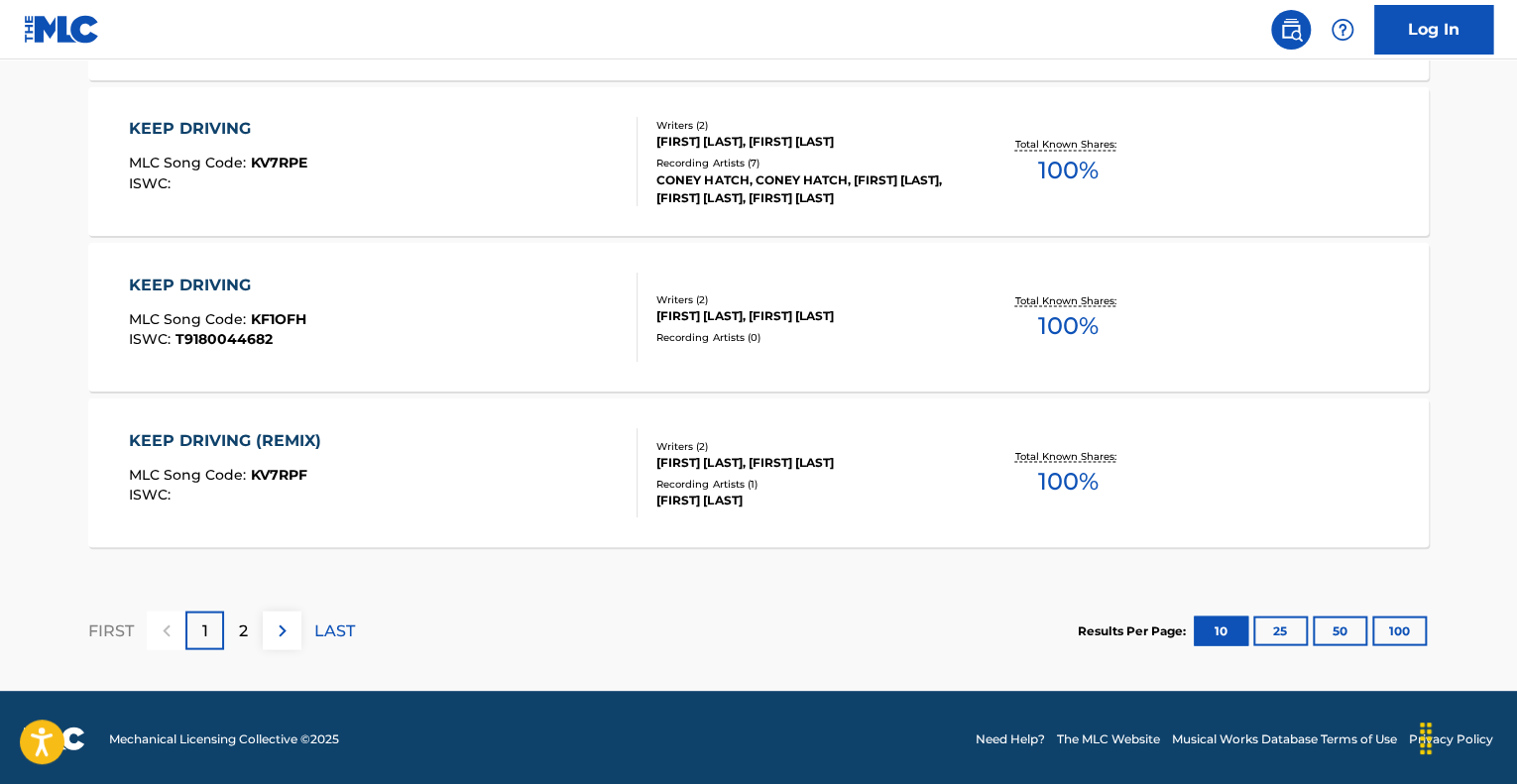 scroll, scrollTop: 1722, scrollLeft: 0, axis: vertical 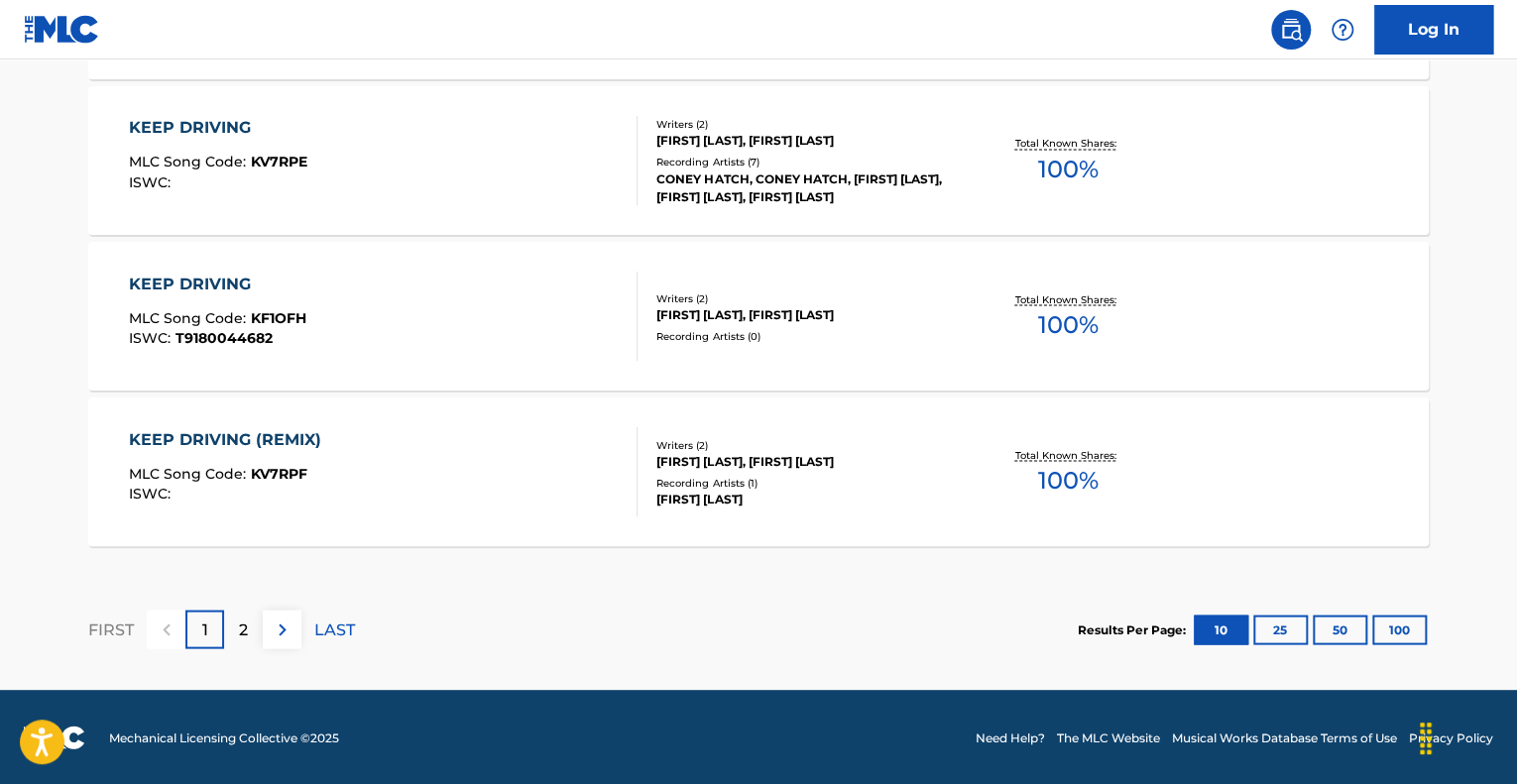 click at bounding box center (283, 629) 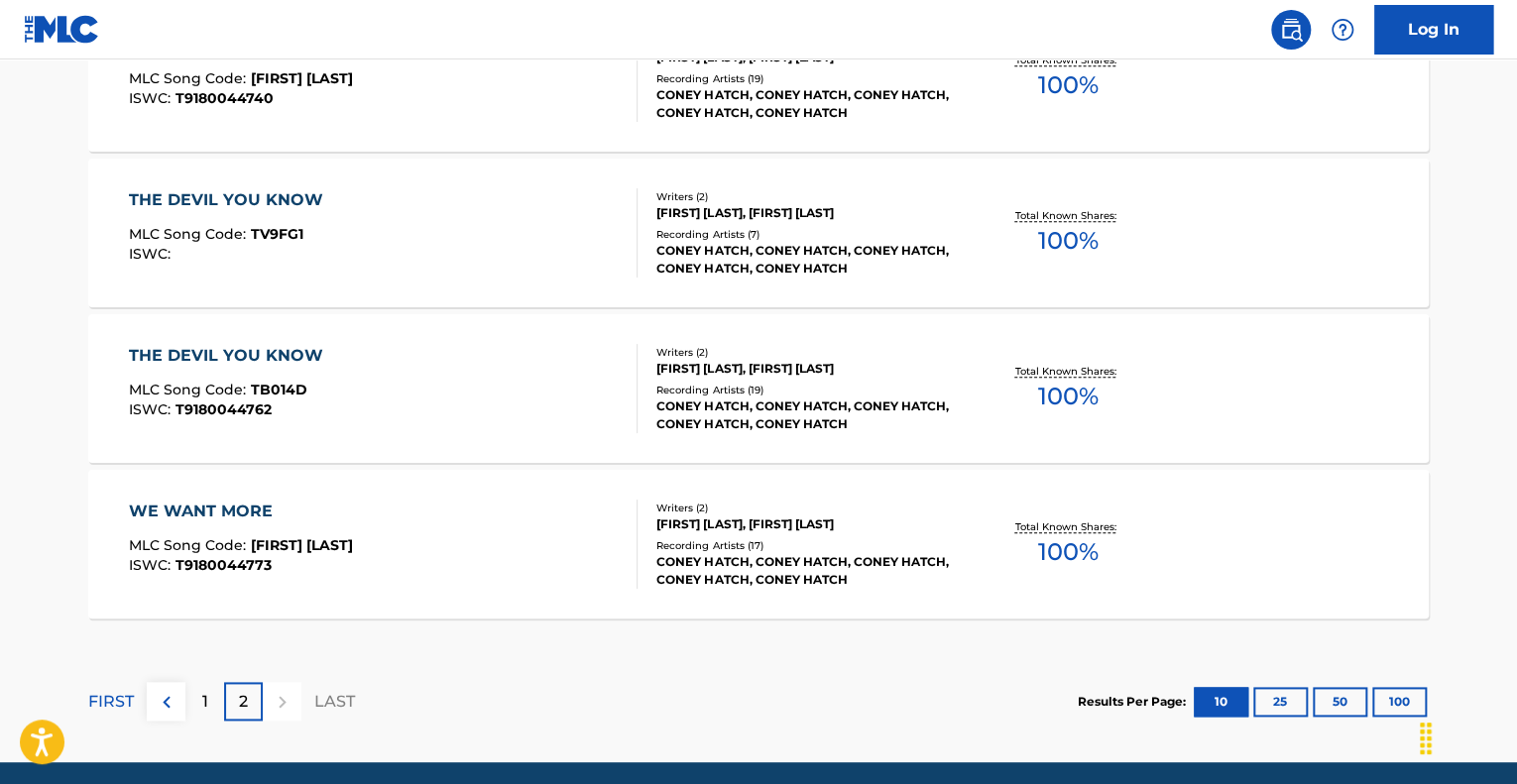 scroll, scrollTop: 944, scrollLeft: 0, axis: vertical 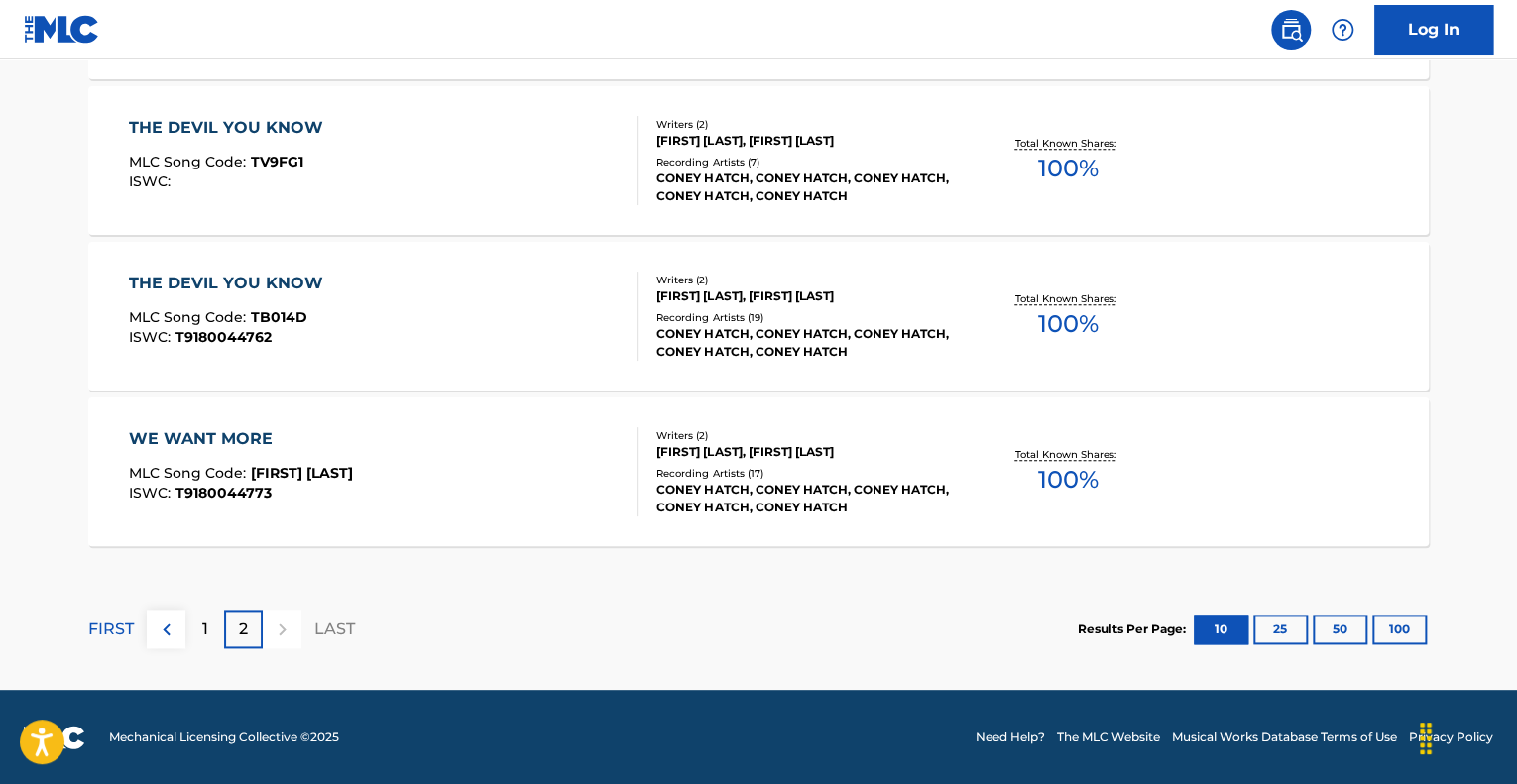 click on "1" at bounding box center (204, 628) 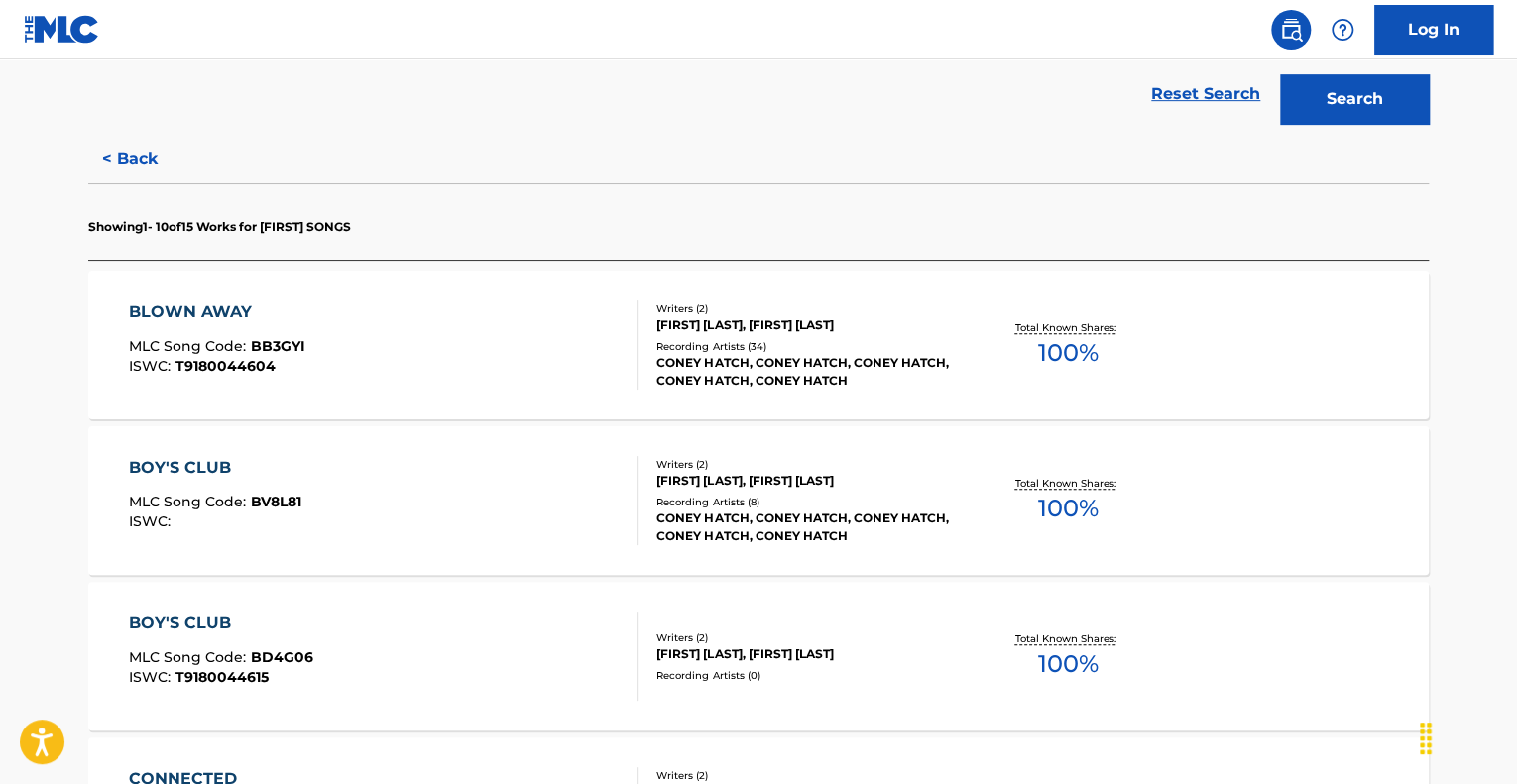 scroll, scrollTop: 0, scrollLeft: 0, axis: both 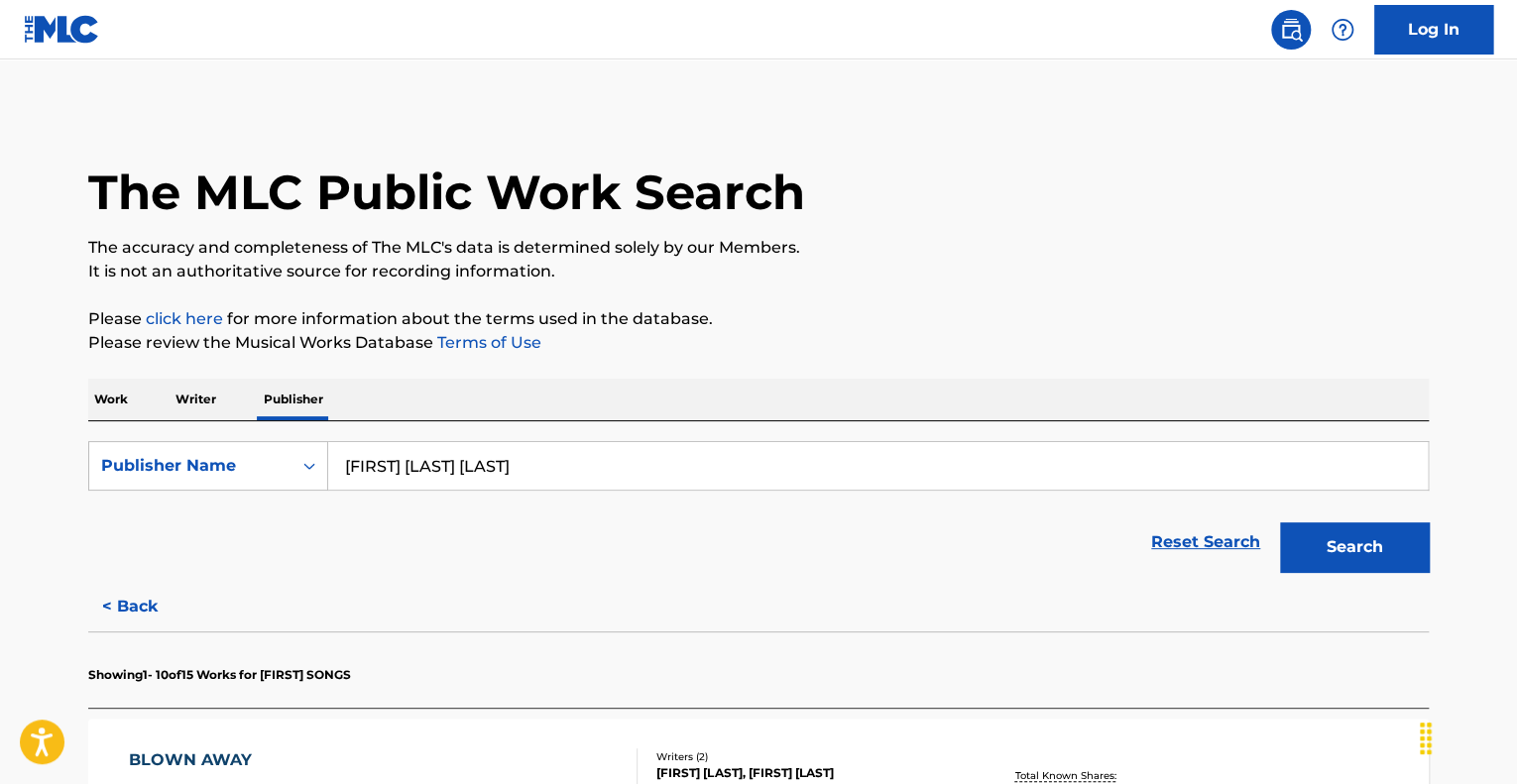 click on "The MLC Public Work Search The accuracy and completeness of The MLC's data is determined solely by our Members. It is not an authoritative source for recording information. Please   click here   for more information about the terms used in the database. Please review the Musical Works Database   Terms of Use Work Writer Publisher SearchWithCriteriabfa97f21-dae5-442c-9744-31af209208d6 Publisher Name [FIRST] [LAST] Reset Search Search < Back Showing  1  -   10  of  15   Works for [FIRST] SONGS   BLOWN AWAY MLC Song Code : BB3GYI ISWC : T9180044604 Writers ( 2 ) [FIRST] [LAST], [FIRST] [LAST] Recording Artists ( 34 ) CONEY HATCH, CONEY HATCH, CONEY HATCH, CONEY HATCH, CONEY HATCH Total Known Shares: 100 % BOY'S CLUB MLC Song Code : BV8L81 ISWC : Writers ( 2 ) [FIRST] [LAST], [FIRST] [LAST] Recording Artists ( 8 ) CONEY HATCH, CONEY HATCH, CONEY HATCH, CONEY HATCH, CONEY HATCH Total Known Shares: 100 % BOY'S CLUB MLC Song Code : BD4G06 ISWC : T9180044615 Writers ( 2 ) [FIRST] [LAST], [FIRST] [LAST] Recording Artists ( 0 ) 100 % :" at bounding box center (758, 1235) 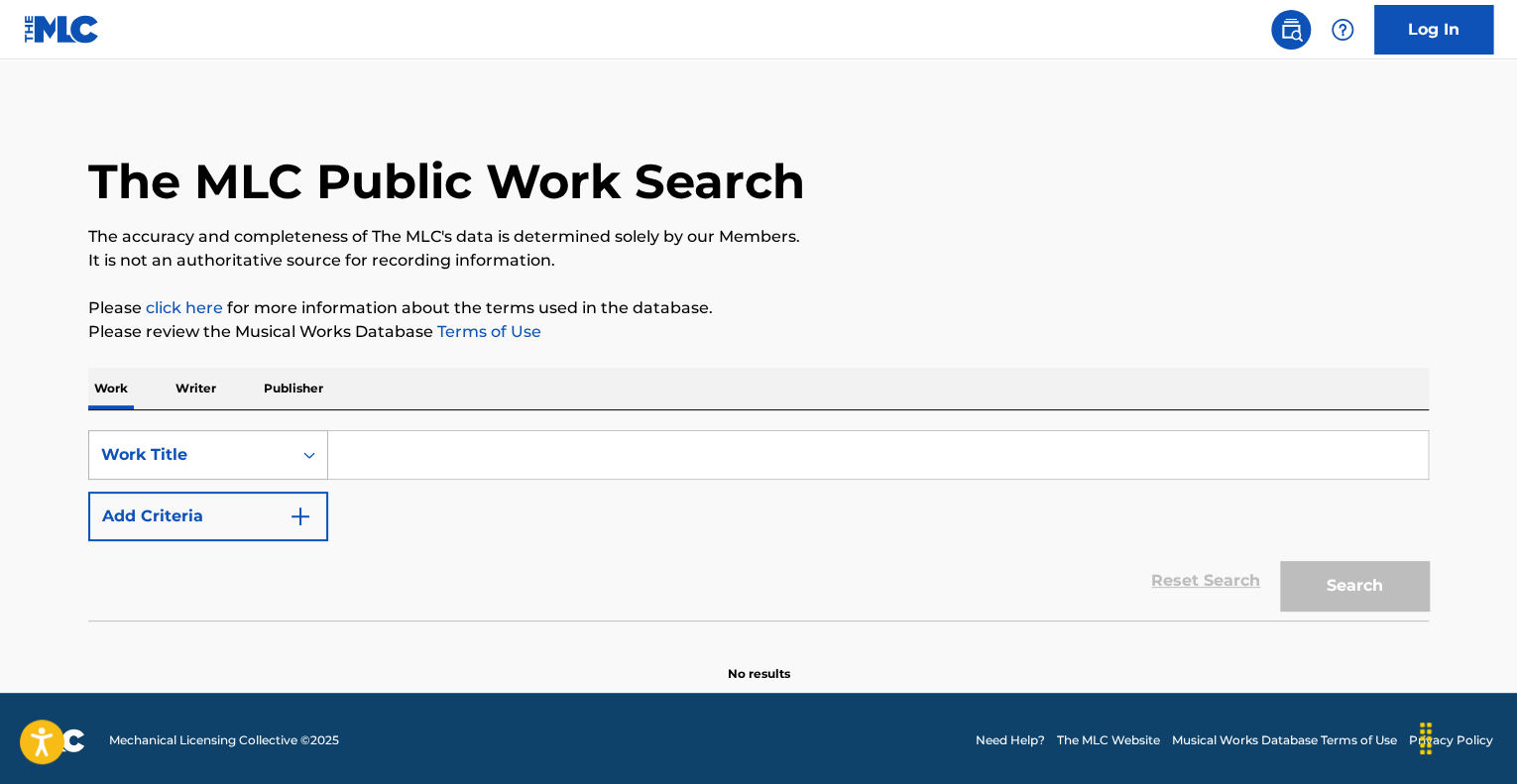 scroll, scrollTop: 14, scrollLeft: 0, axis: vertical 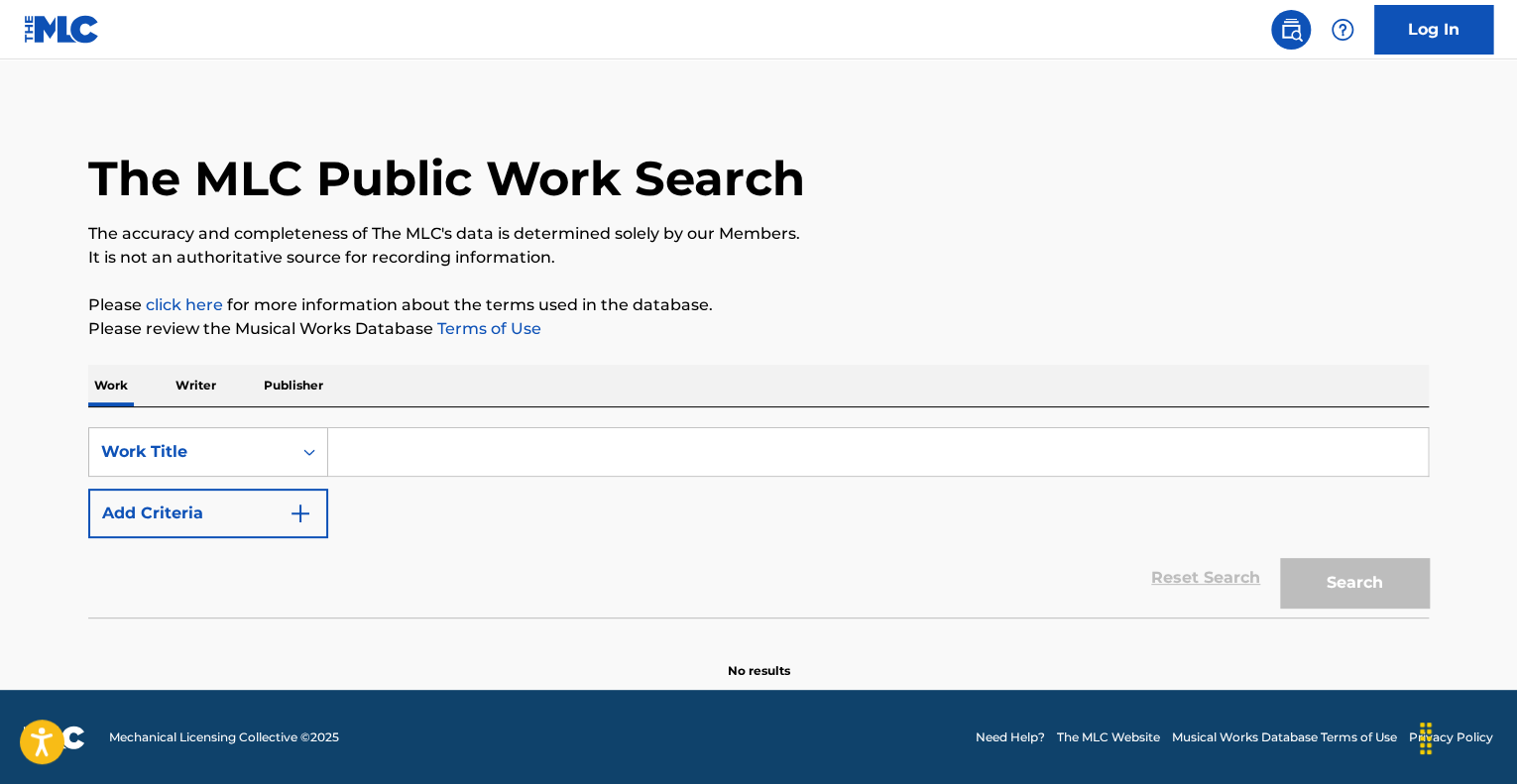 click at bounding box center (877, 452) 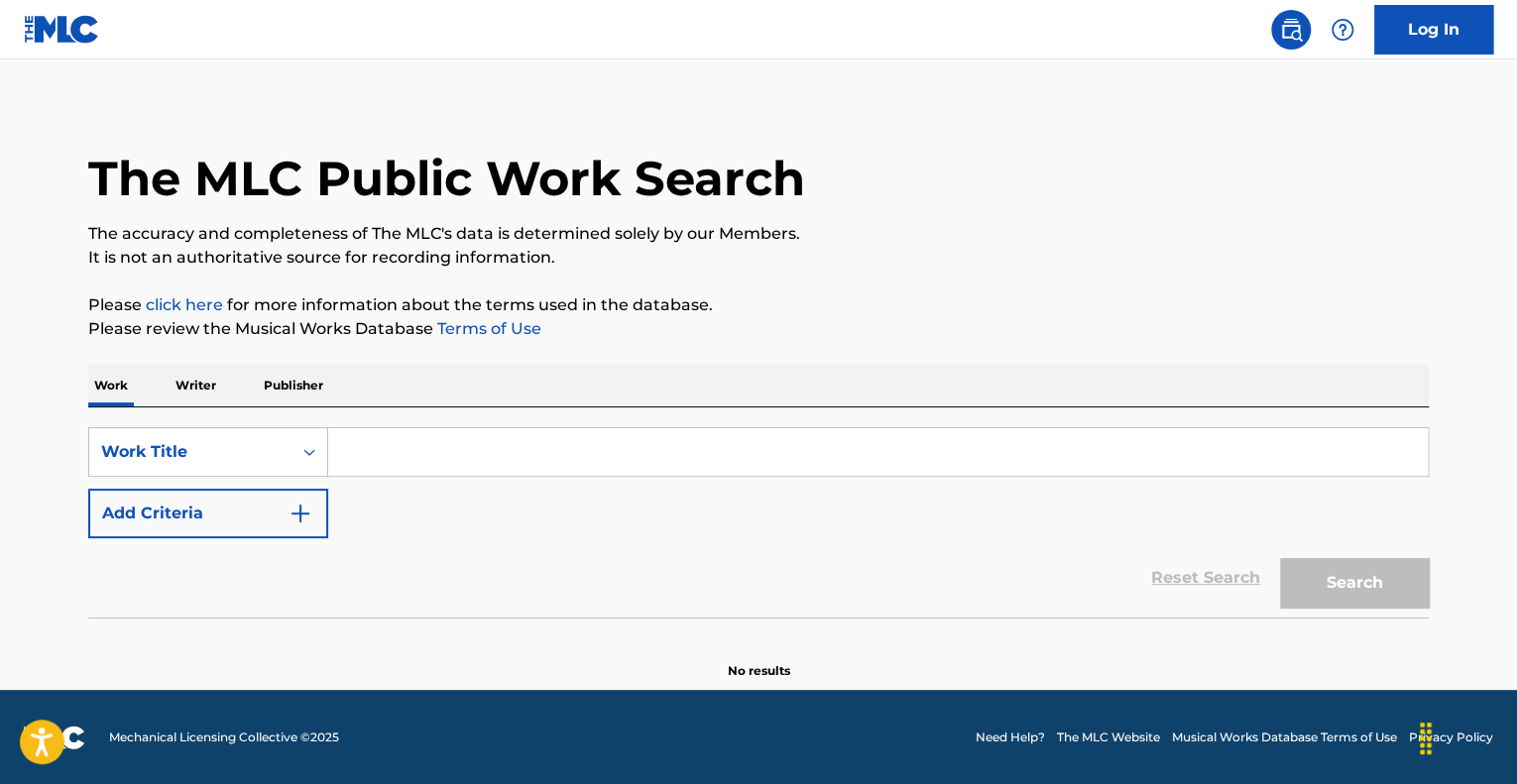 paste on "Prom Queen" 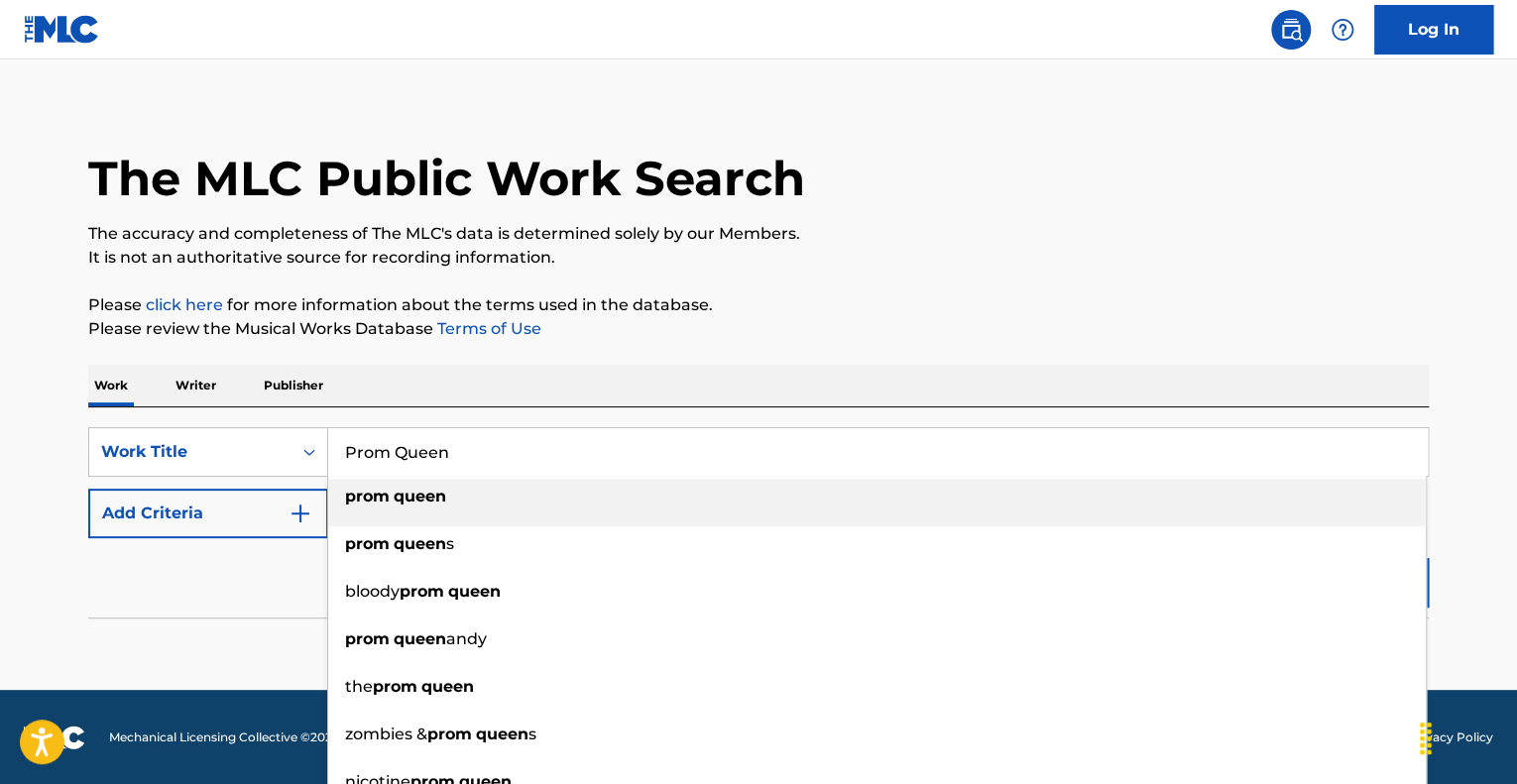click on "Prom Queen" at bounding box center [877, 452] 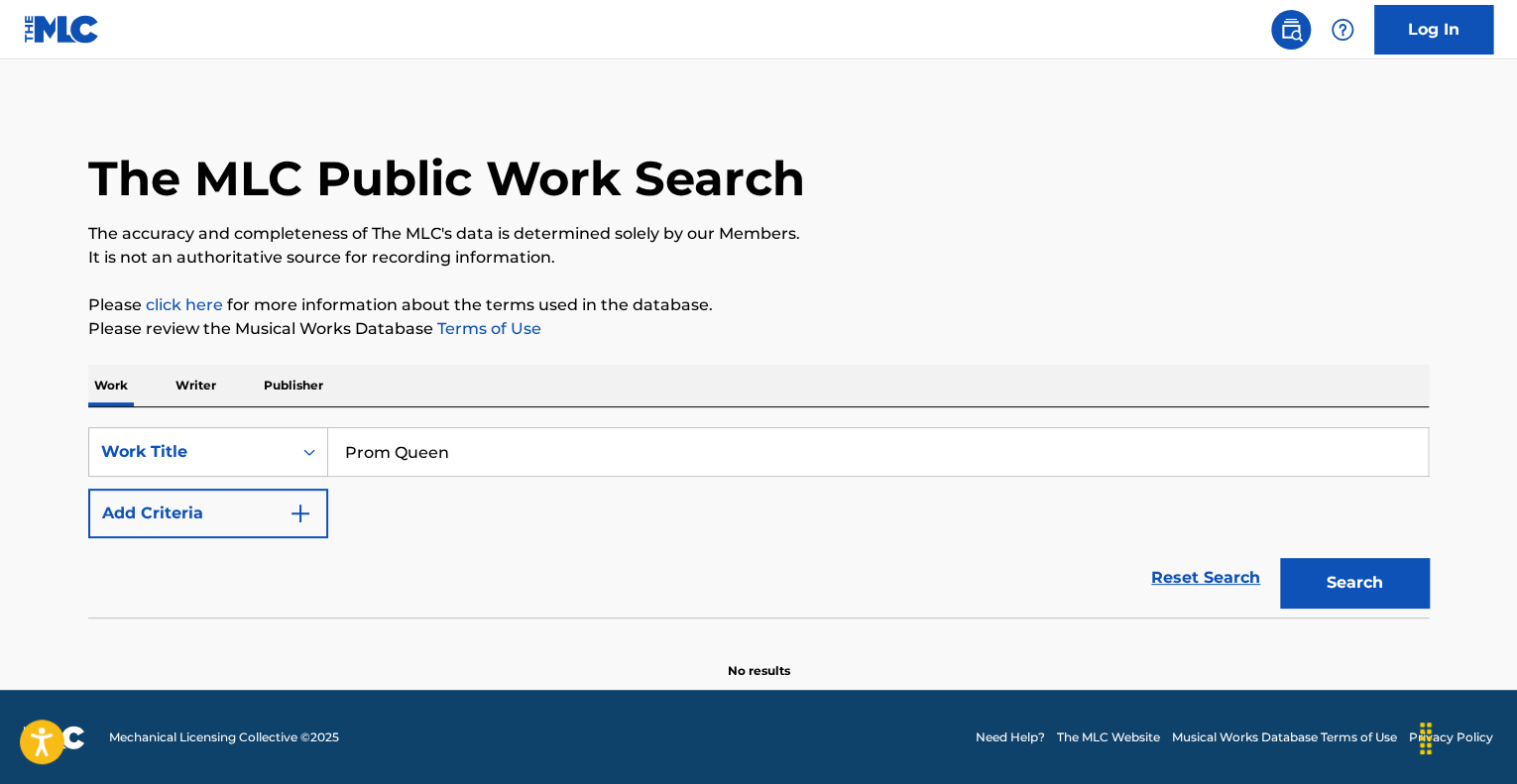 click on "Search" at bounding box center [1354, 583] 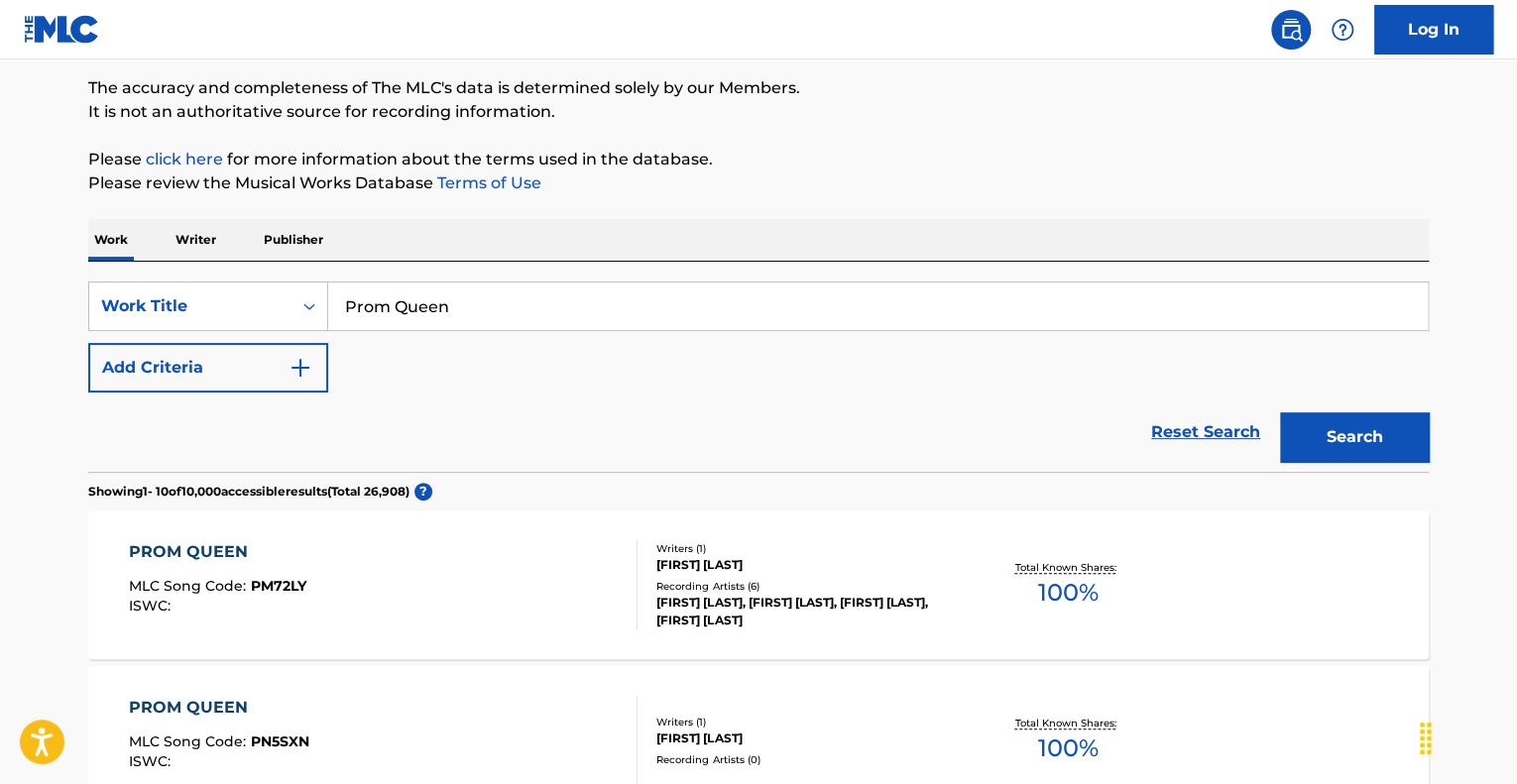 scroll, scrollTop: 311, scrollLeft: 0, axis: vertical 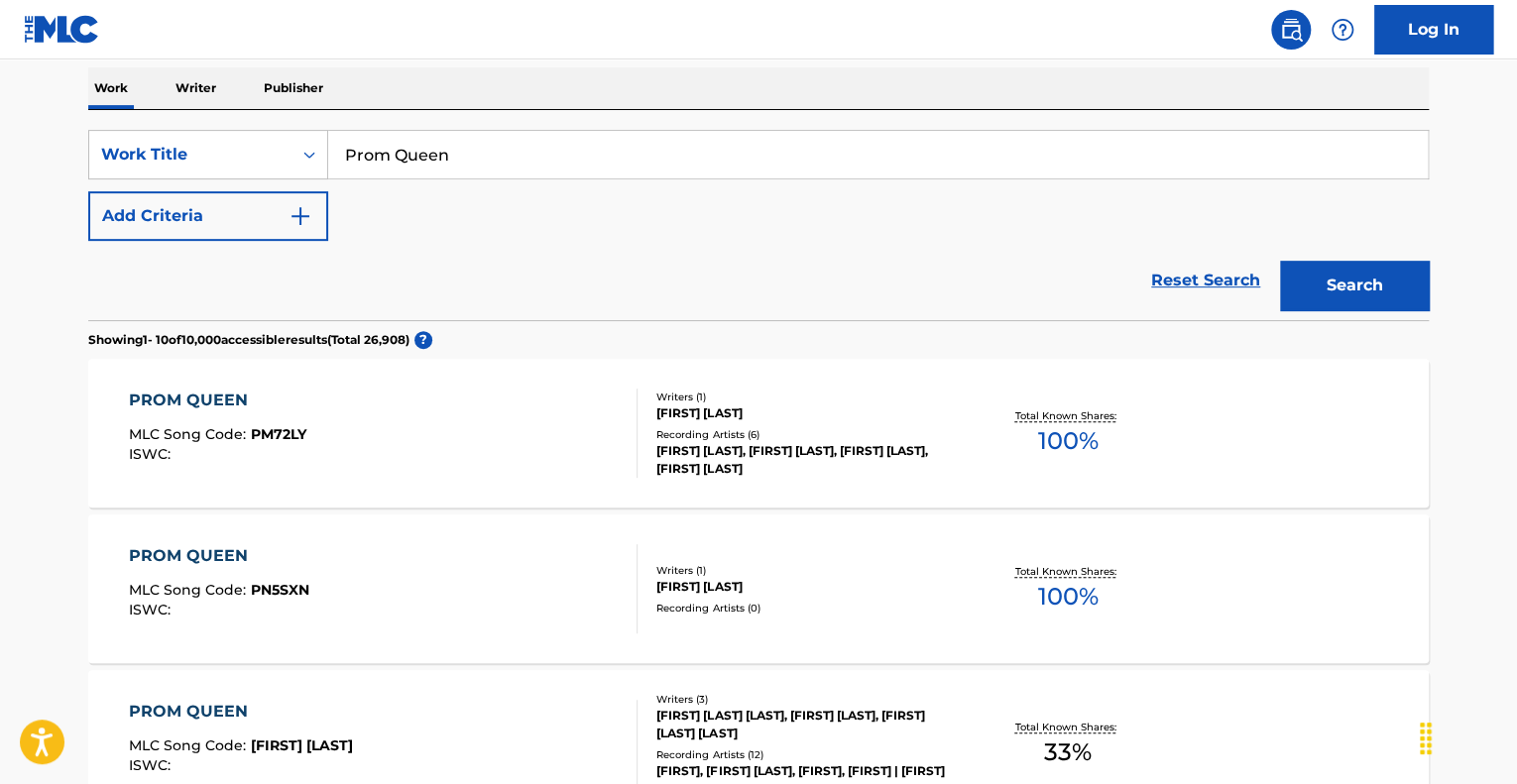 click on "PROM QUEEN MLC Song Code : PM72LY ISWC :" at bounding box center [384, 433] 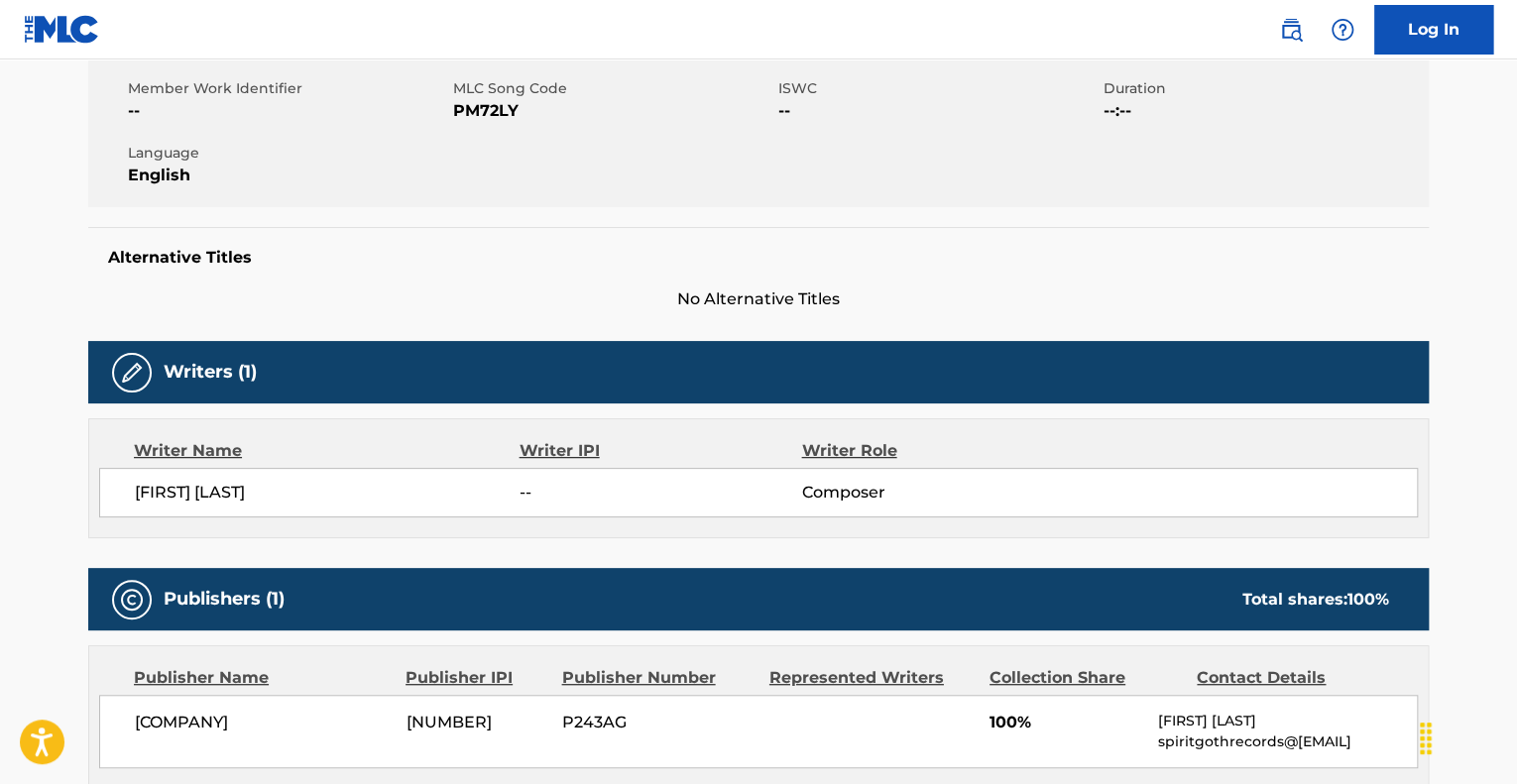 scroll, scrollTop: 0, scrollLeft: 0, axis: both 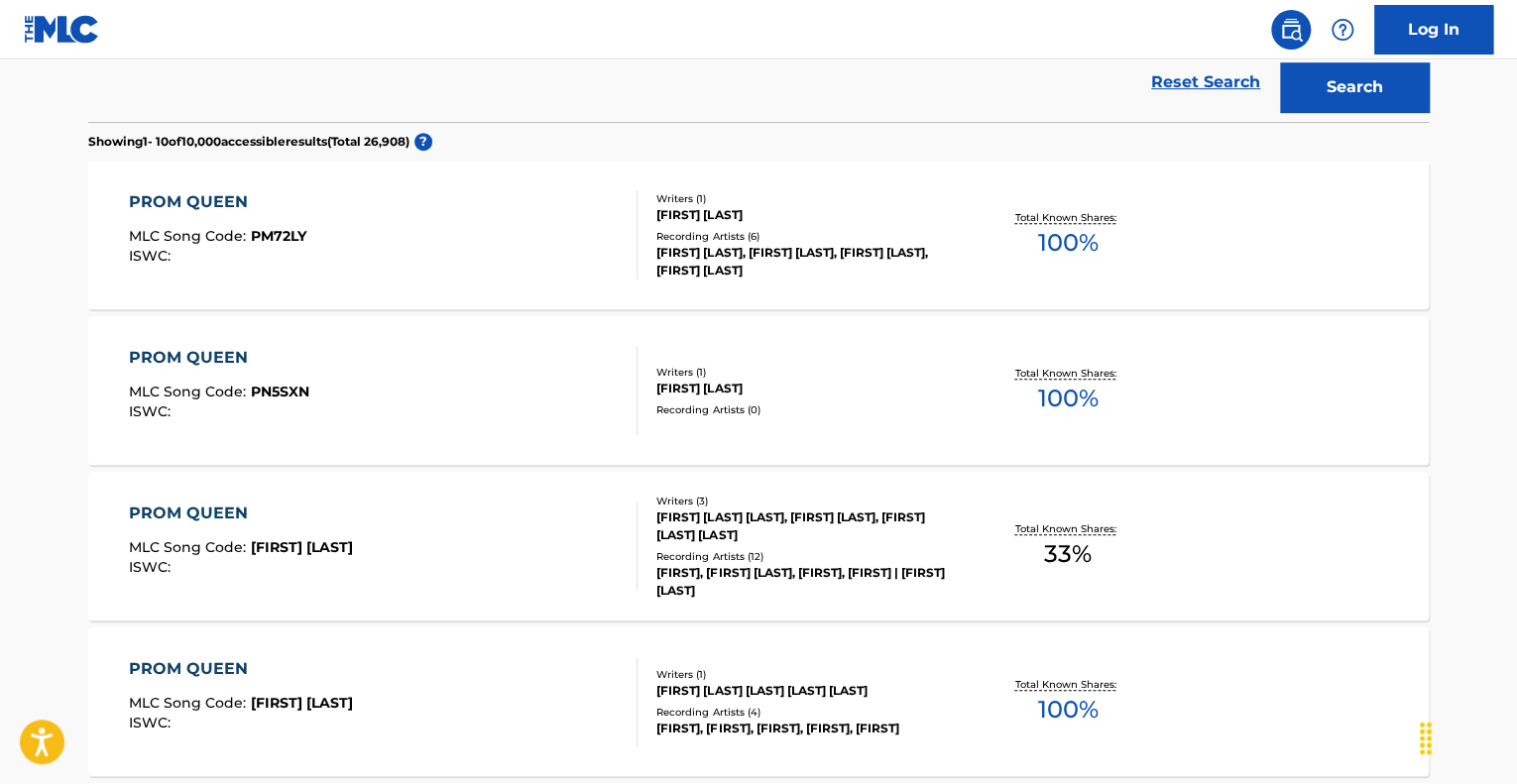 click on "PROM QUEEN MLC Song Code : PM72LY ISWC : Writers ( 1 ) [FIRST] [LAST] Recording Artists ( 0 )" at bounding box center [384, 391] 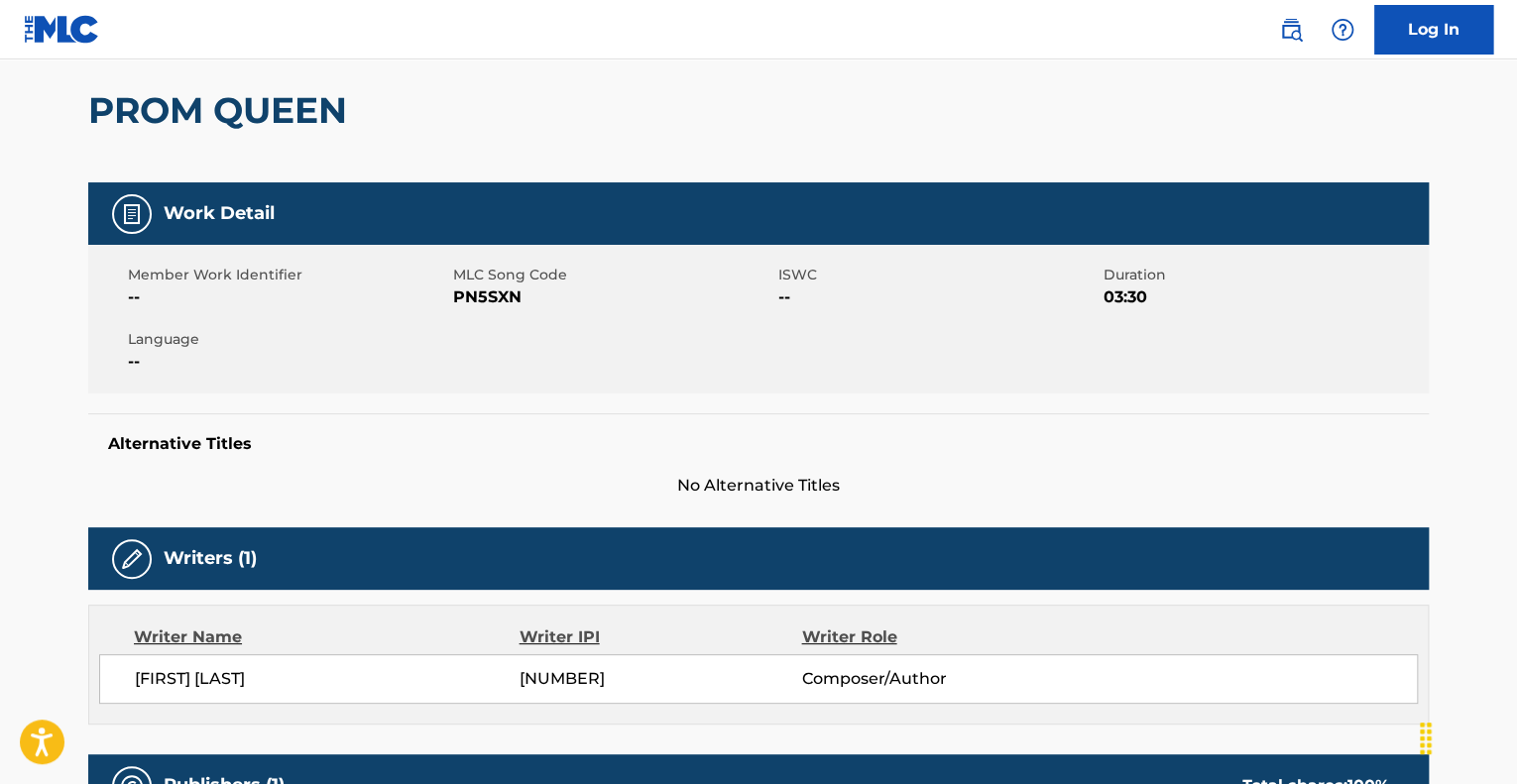 scroll, scrollTop: 0, scrollLeft: 0, axis: both 